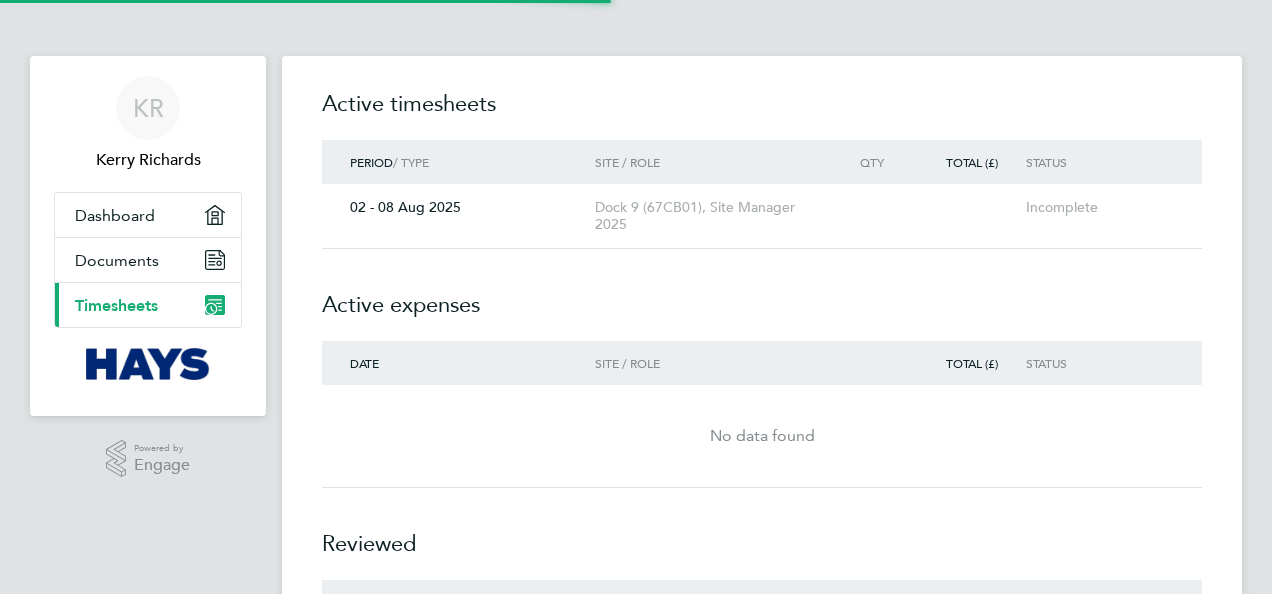 scroll, scrollTop: 0, scrollLeft: 0, axis: both 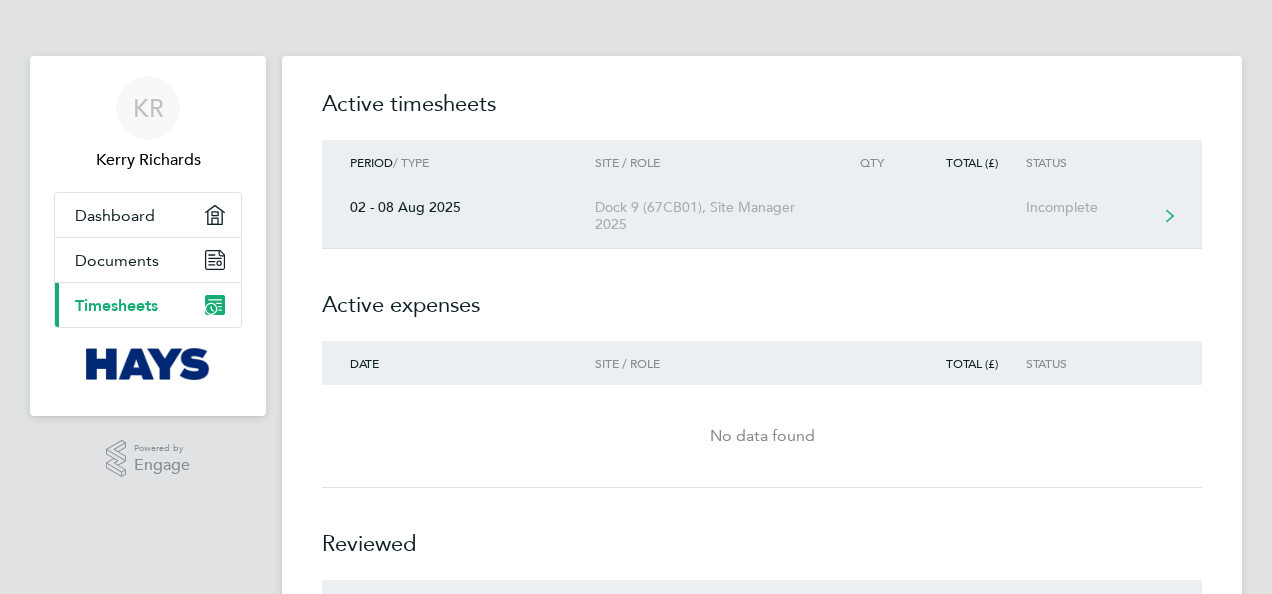 click 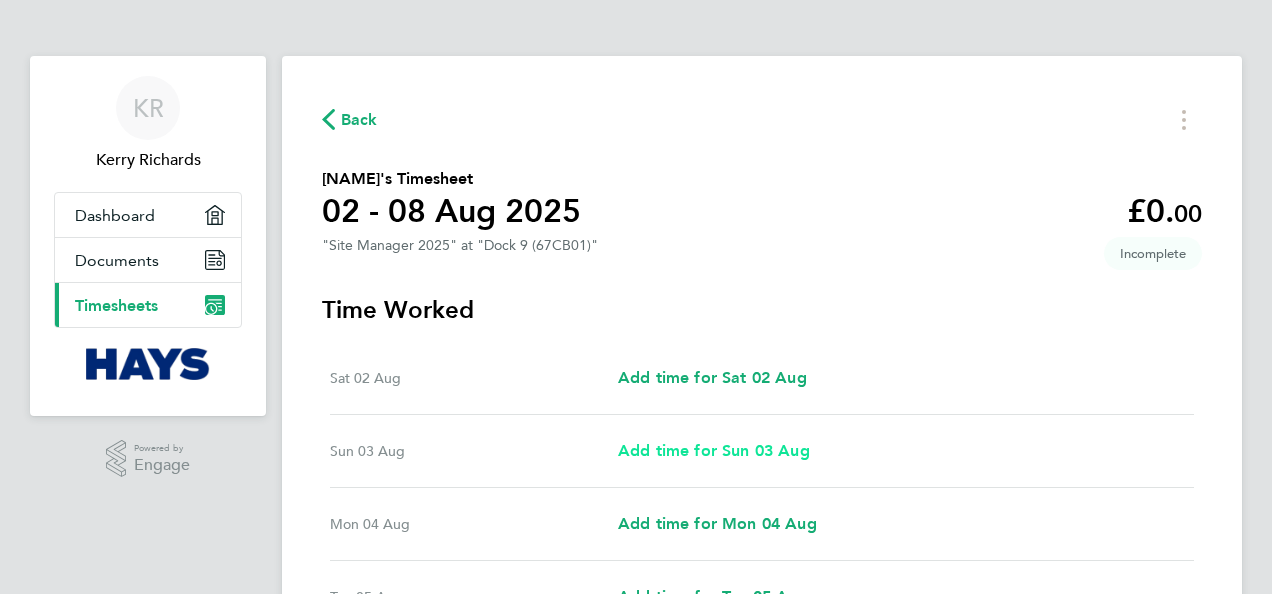scroll, scrollTop: 233, scrollLeft: 0, axis: vertical 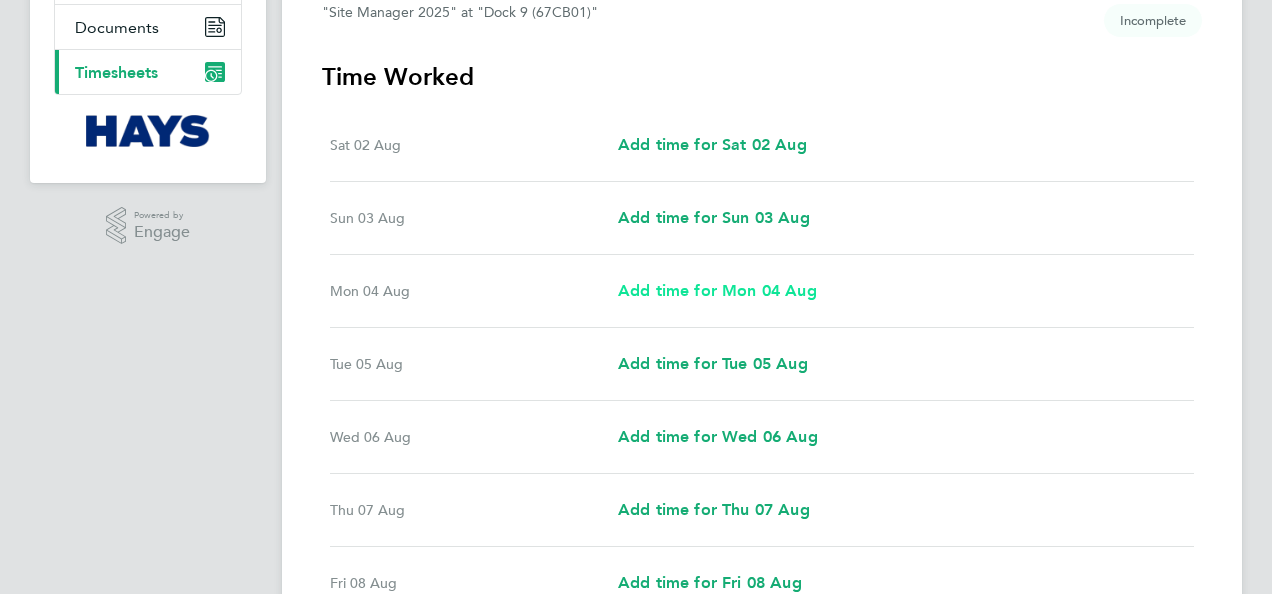 click on "Add time for Mon 04 Aug" at bounding box center (717, 290) 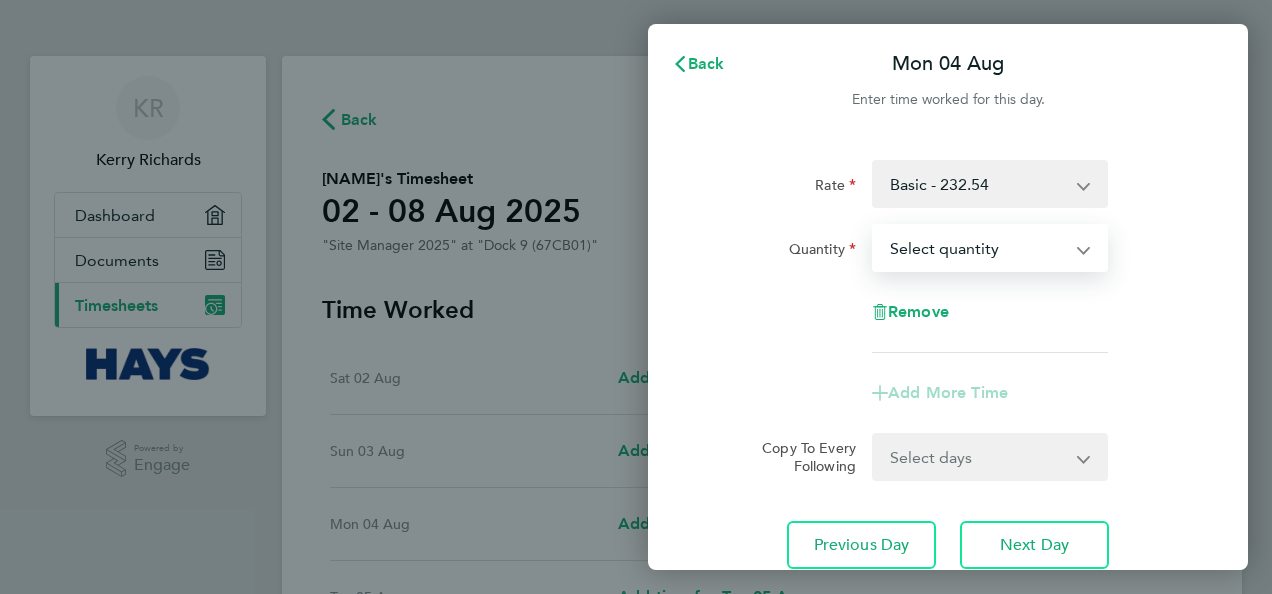click on "Select quantity   0.5   1" at bounding box center [978, 248] 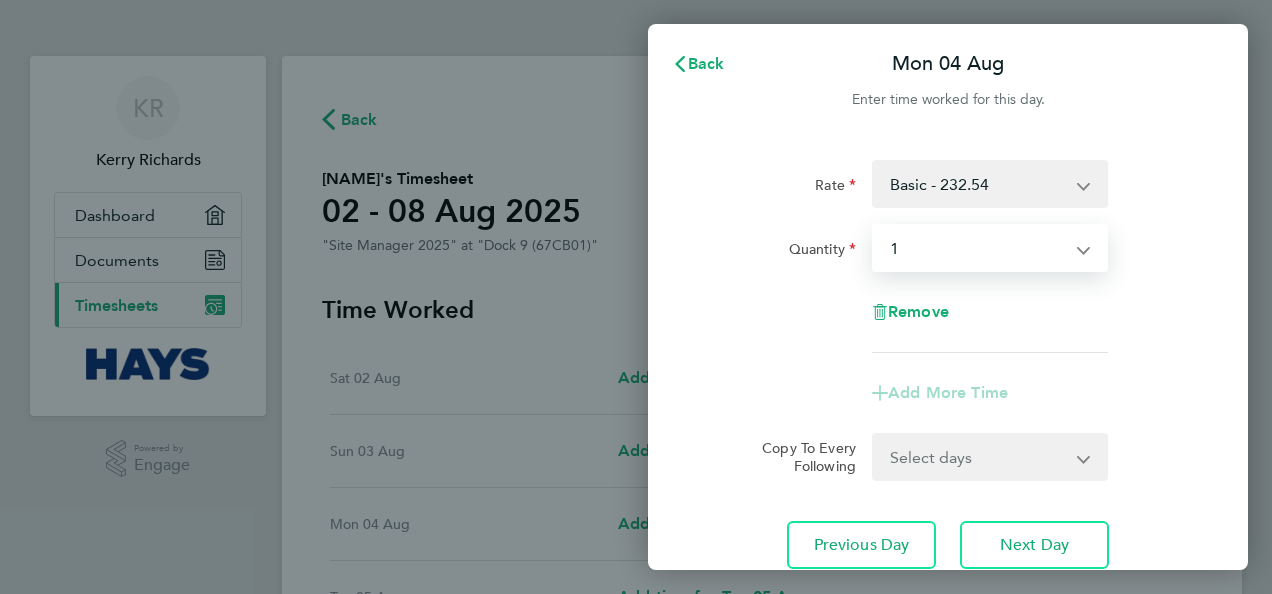 click on "Select quantity   0.5   1" at bounding box center [978, 248] 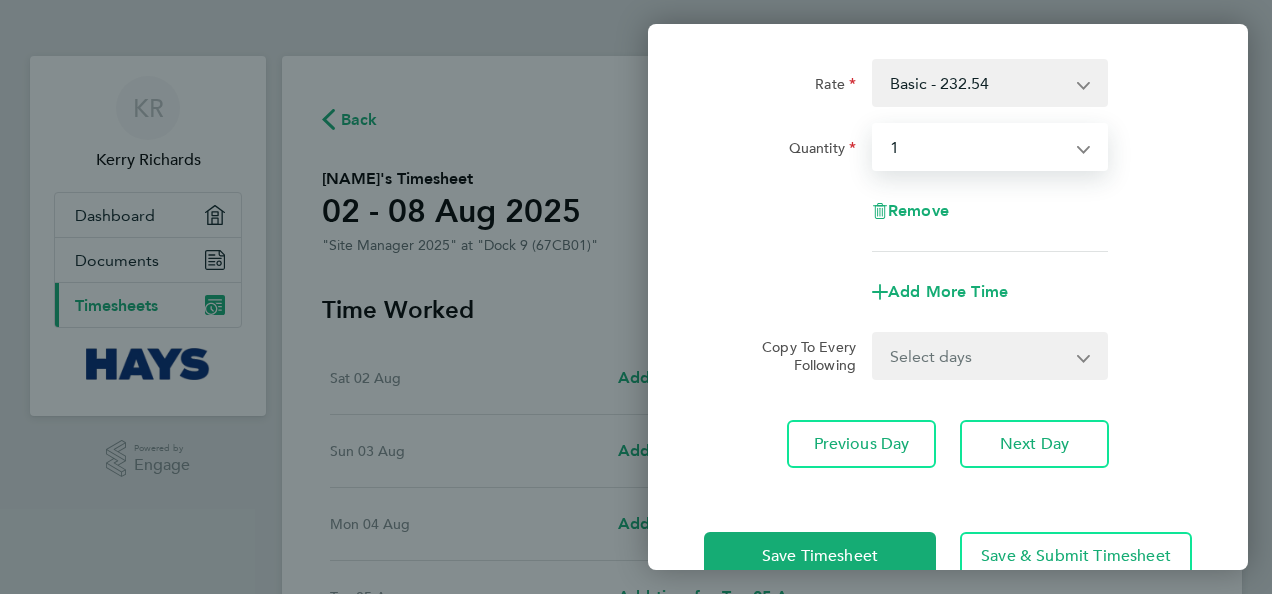 scroll, scrollTop: 150, scrollLeft: 0, axis: vertical 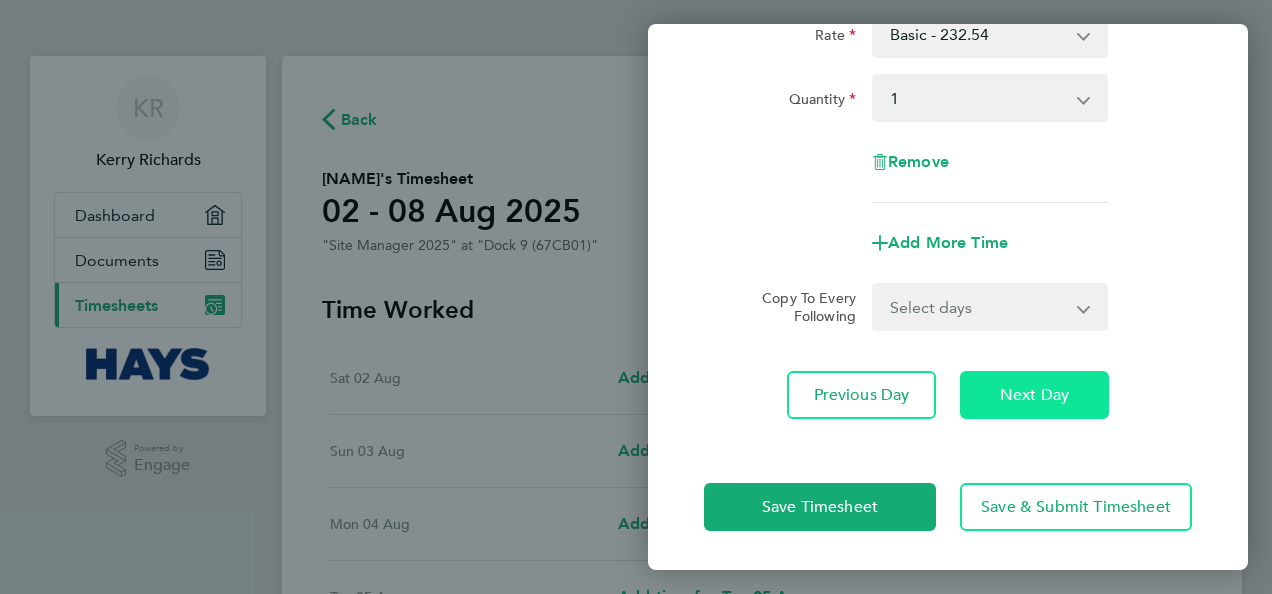 click on "Next Day" 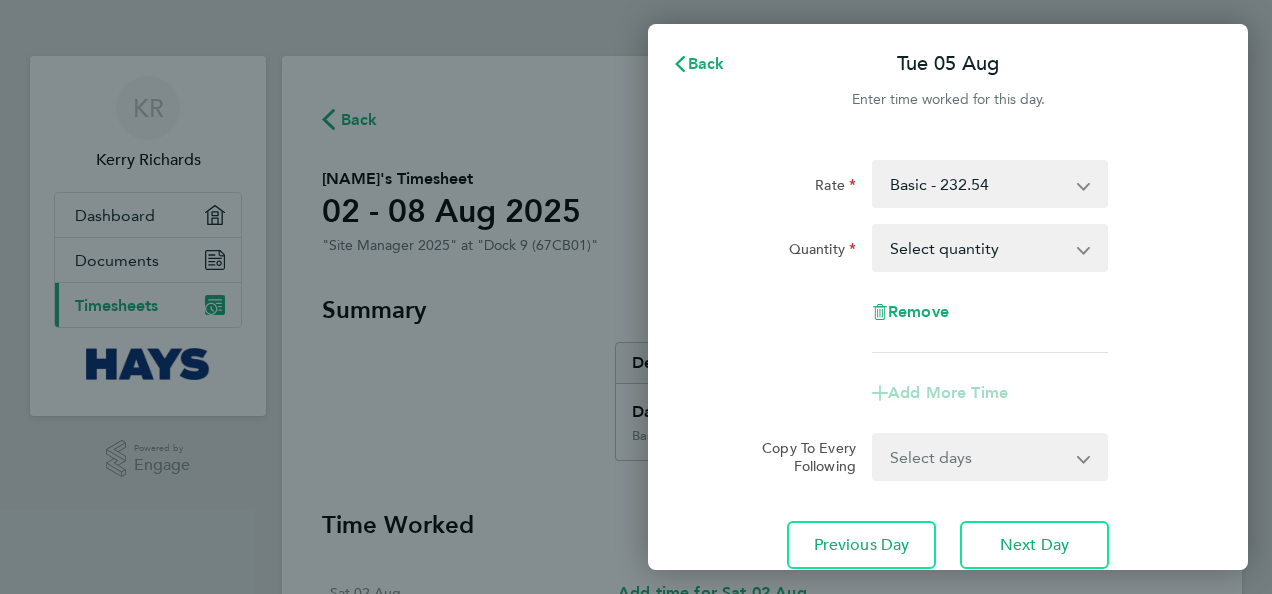 click 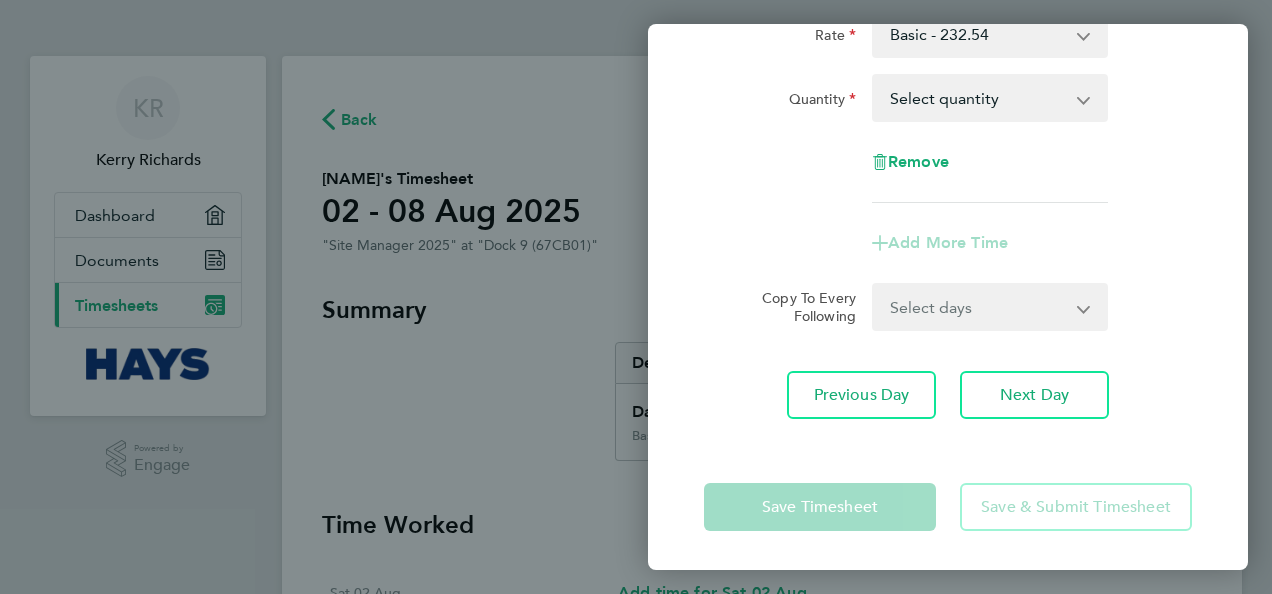 scroll, scrollTop: 0, scrollLeft: 0, axis: both 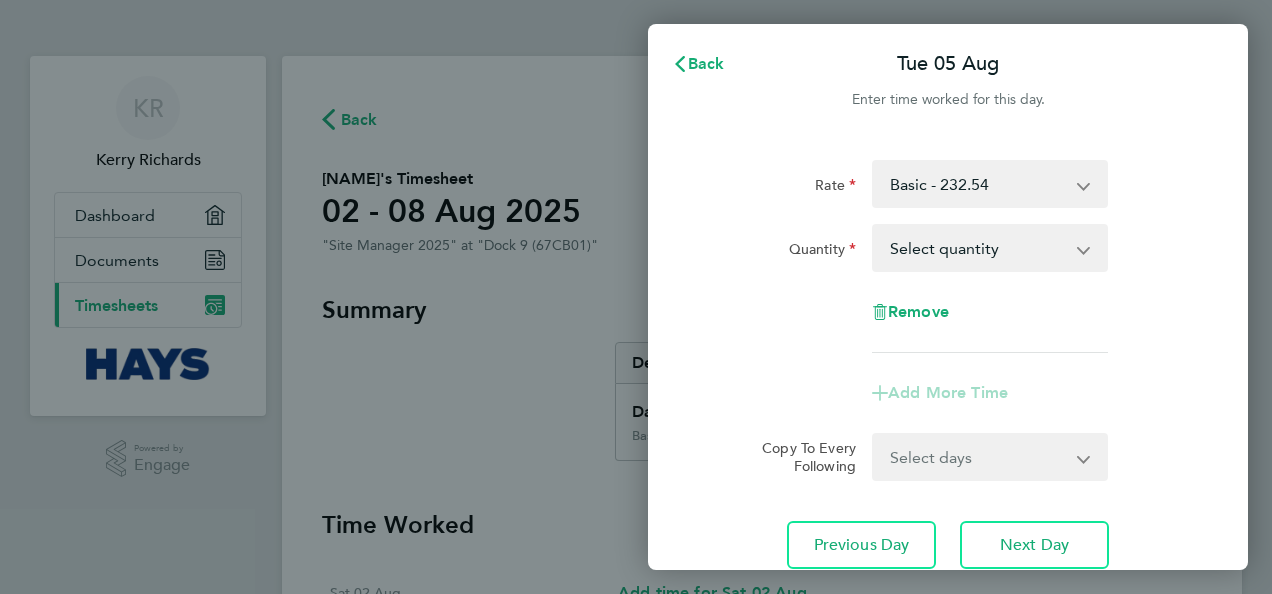click on "Select quantity   0.5   1" at bounding box center (978, 248) 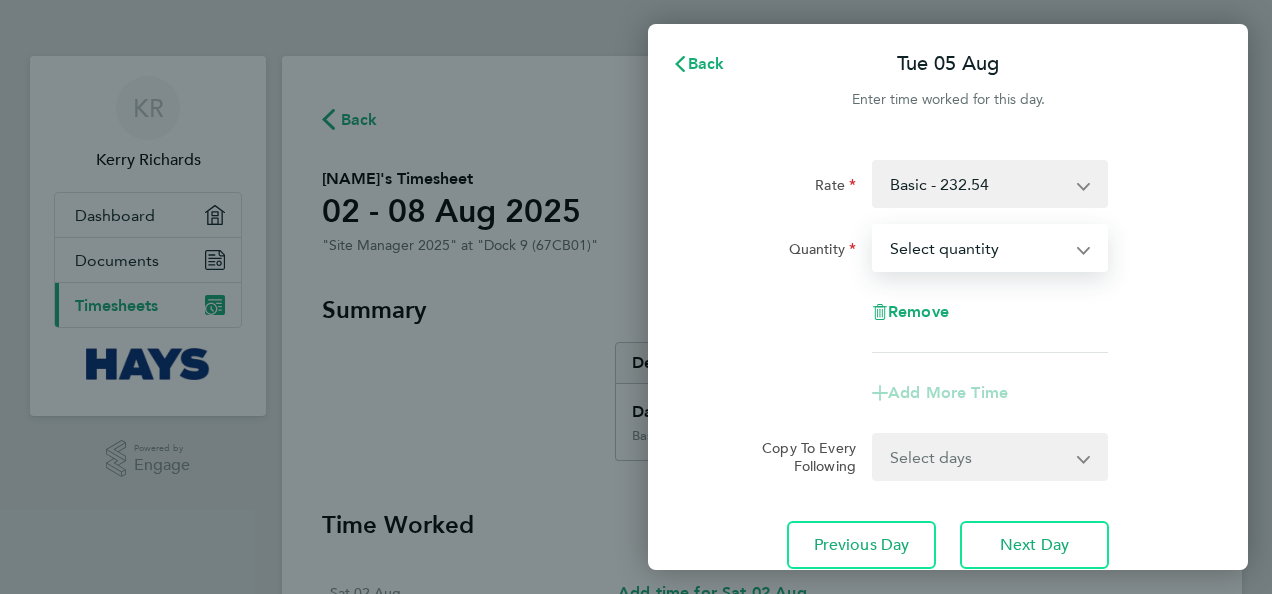click on "Select quantity   0.5   1" at bounding box center (978, 248) 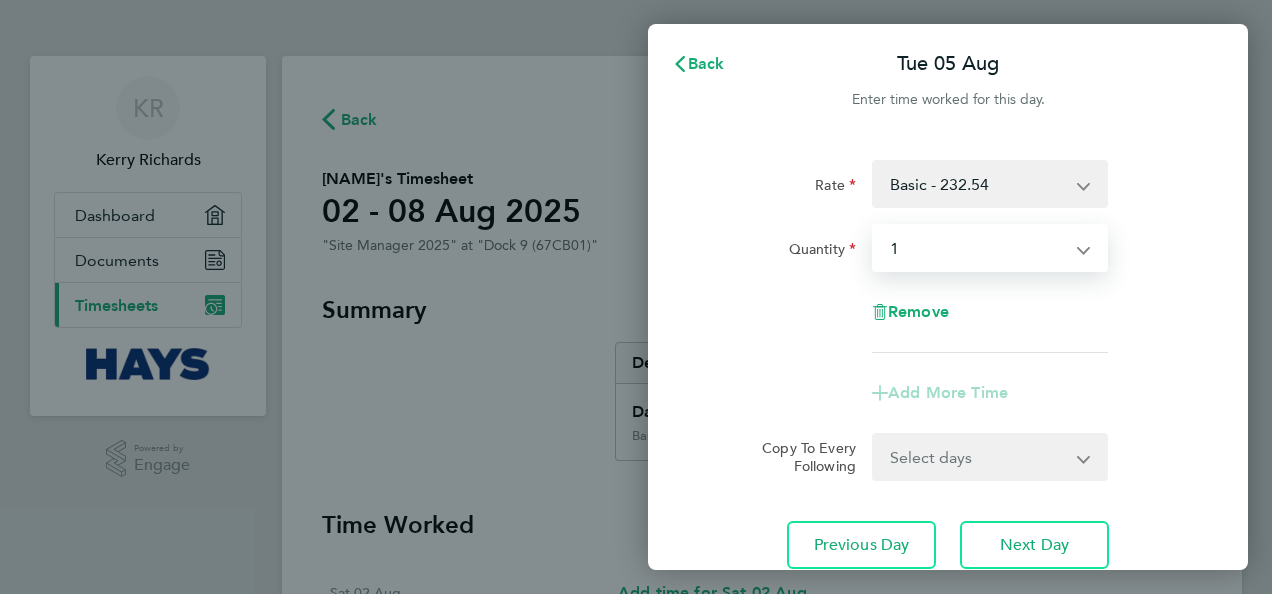 click on "Select quantity   0.5   1" at bounding box center (978, 248) 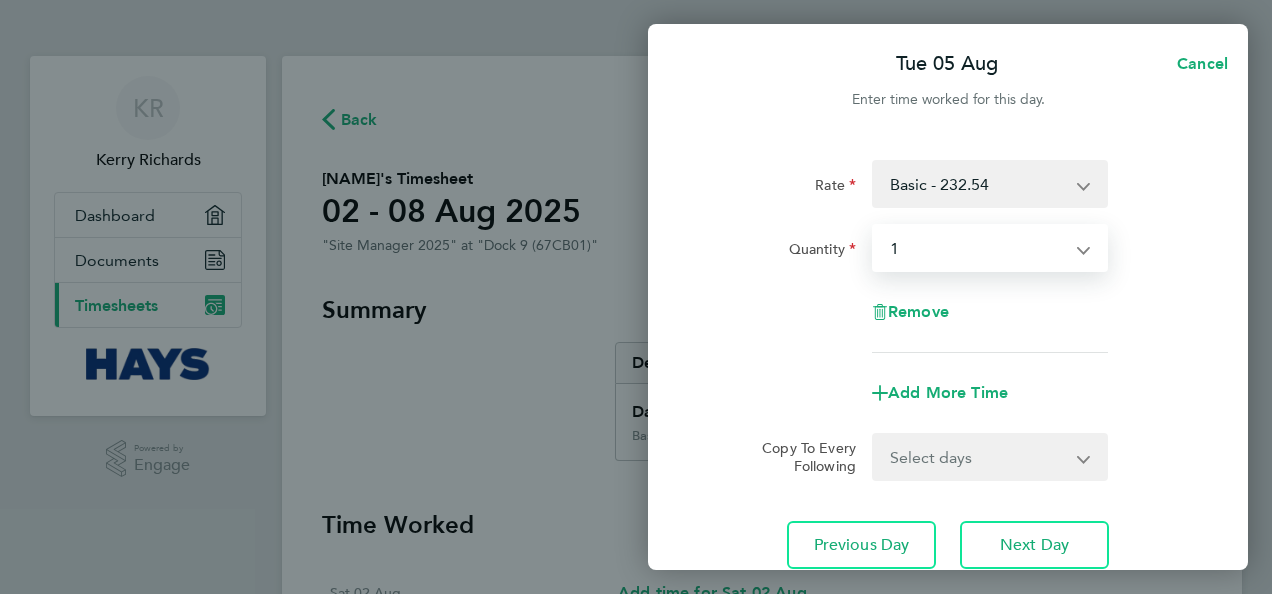 scroll, scrollTop: 150, scrollLeft: 0, axis: vertical 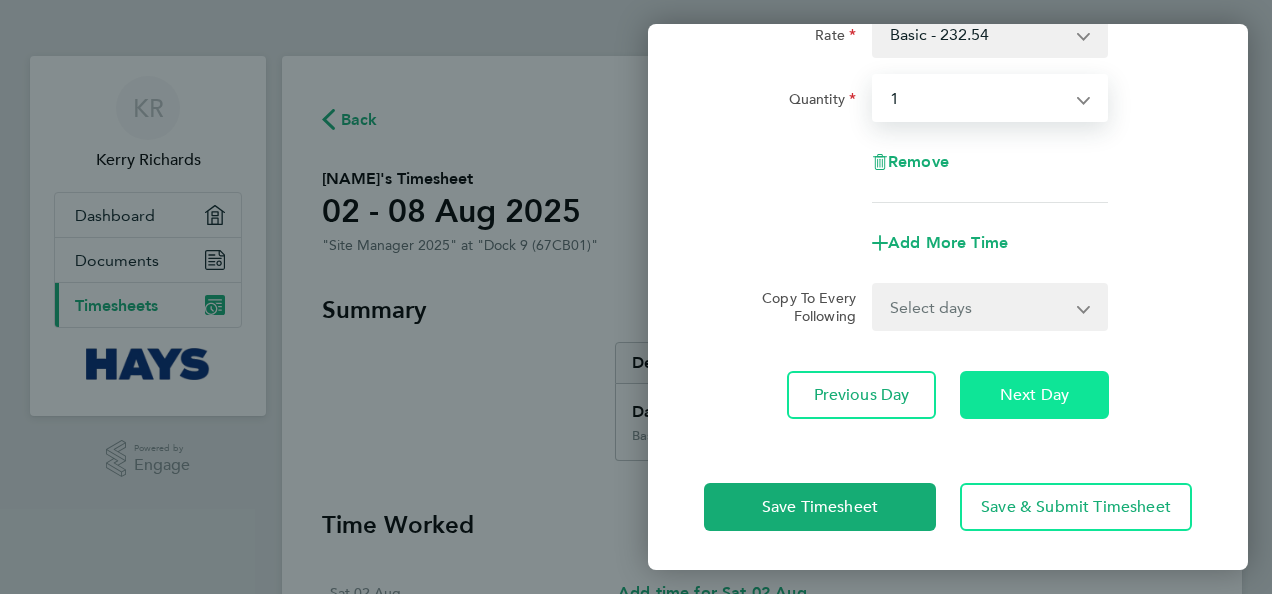click on "Next Day" 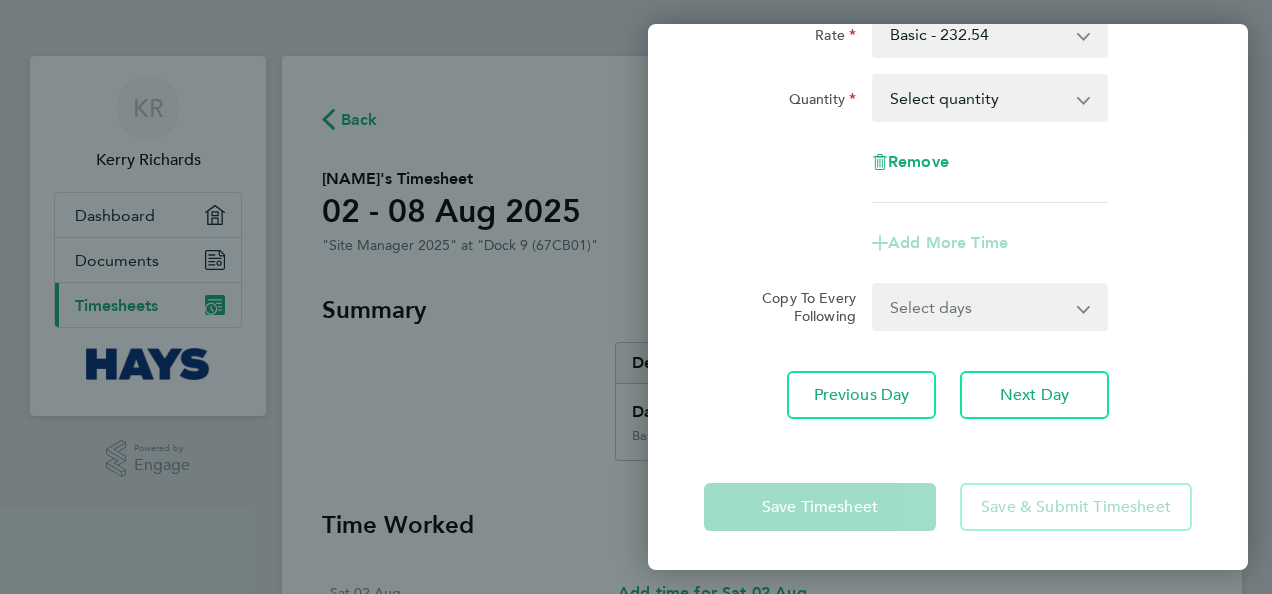 scroll, scrollTop: 0, scrollLeft: 0, axis: both 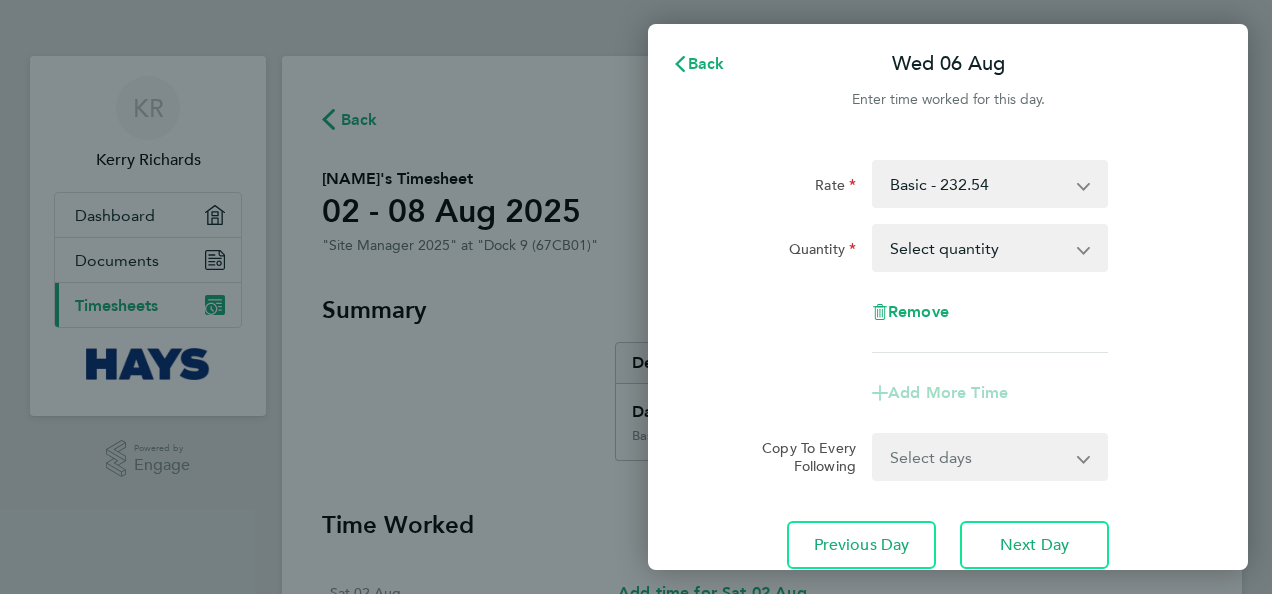click on "Select quantity   0.5   1" at bounding box center [978, 248] 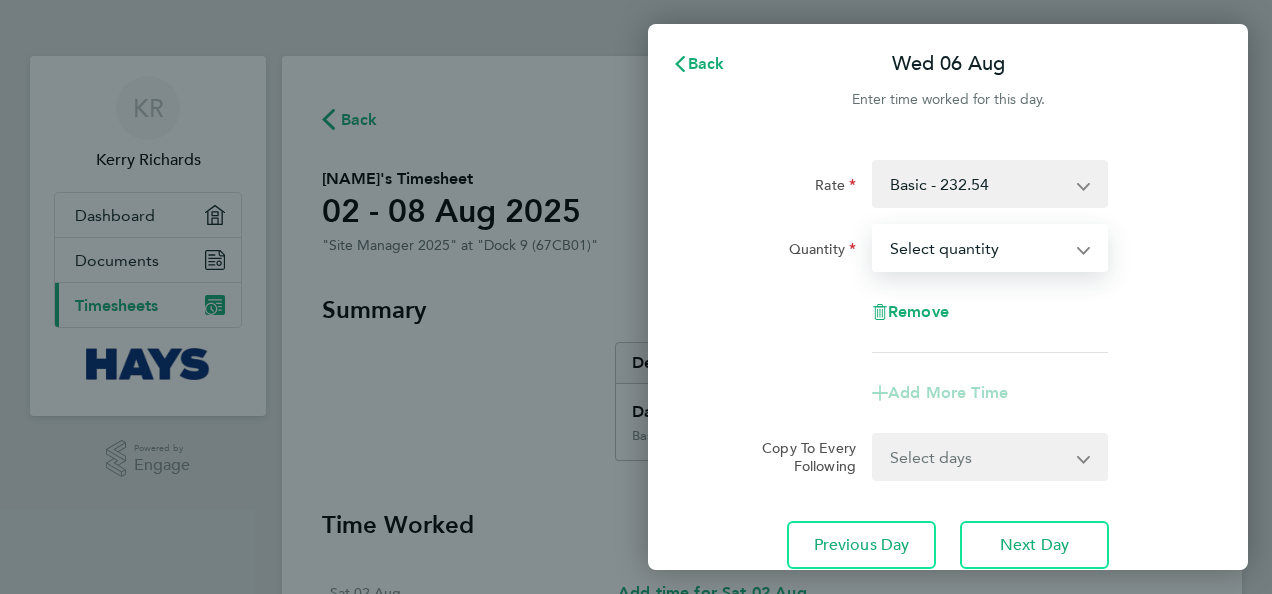 select on "1" 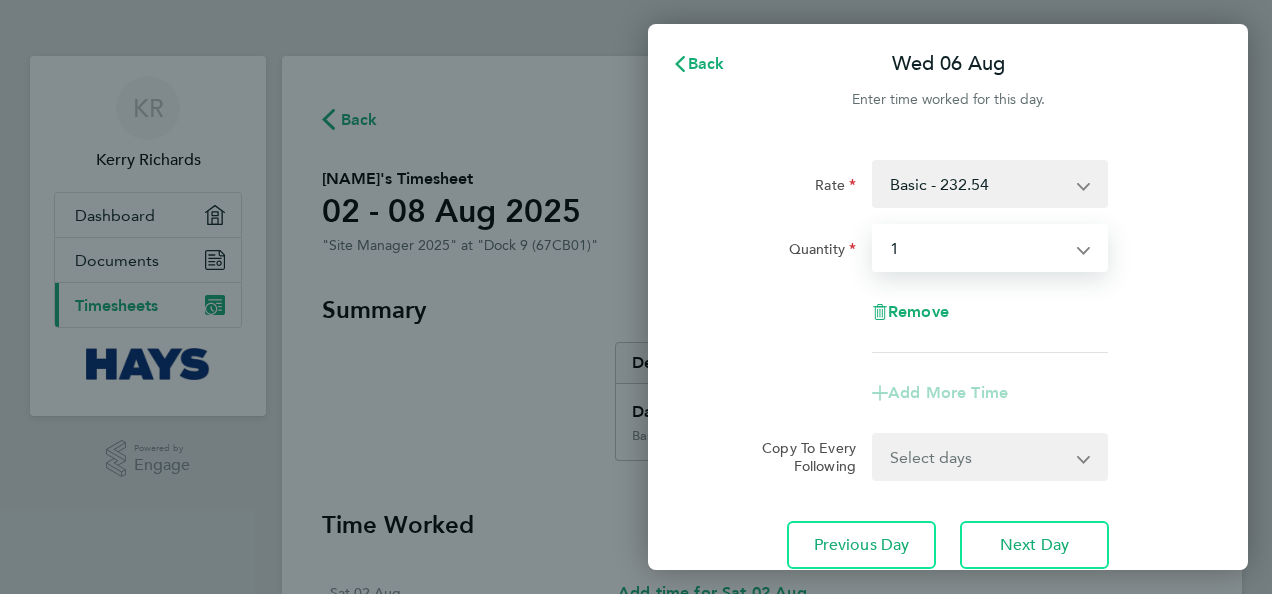 click on "Select quantity   0.5   1" at bounding box center (978, 248) 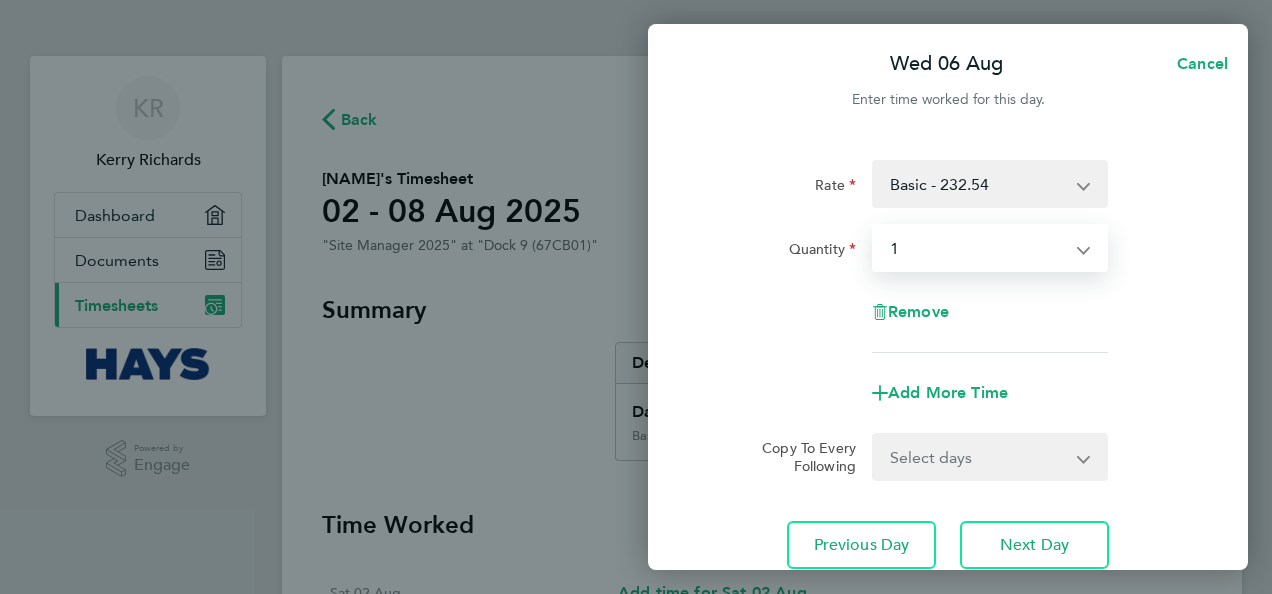 scroll, scrollTop: 150, scrollLeft: 0, axis: vertical 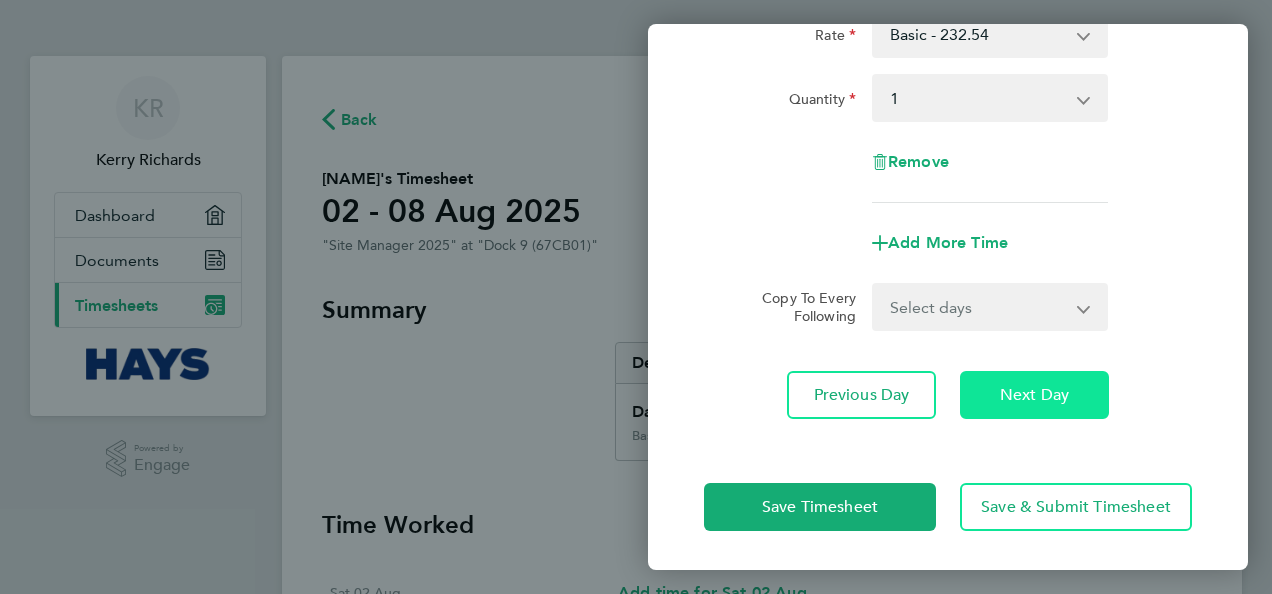 click on "Next Day" 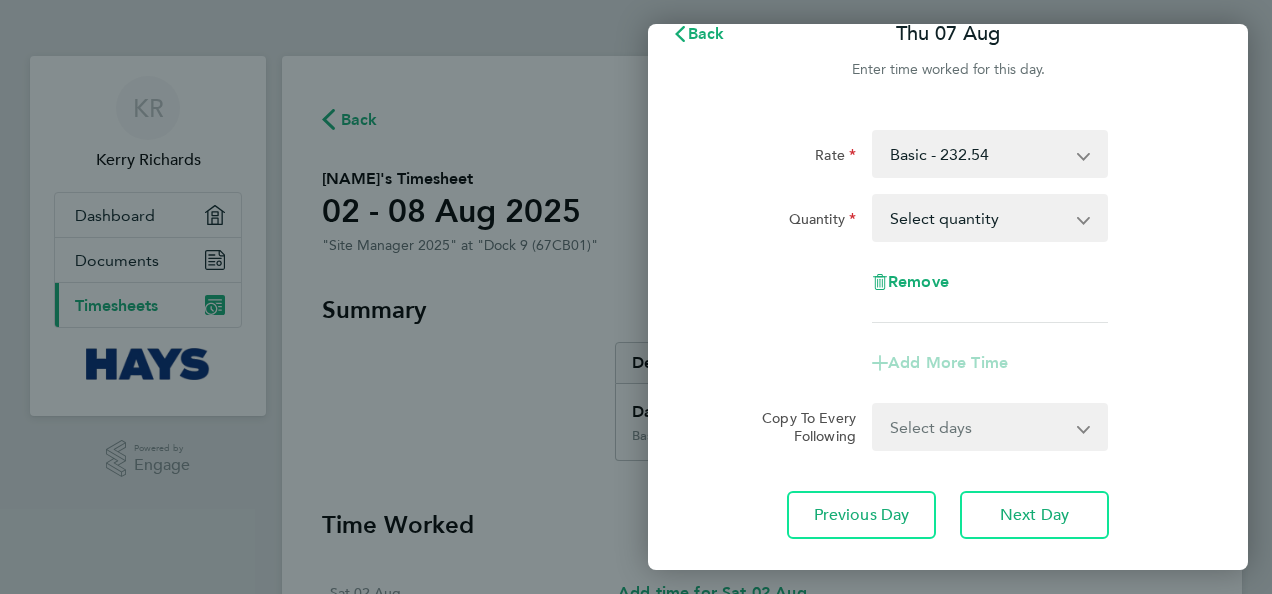scroll, scrollTop: 0, scrollLeft: 0, axis: both 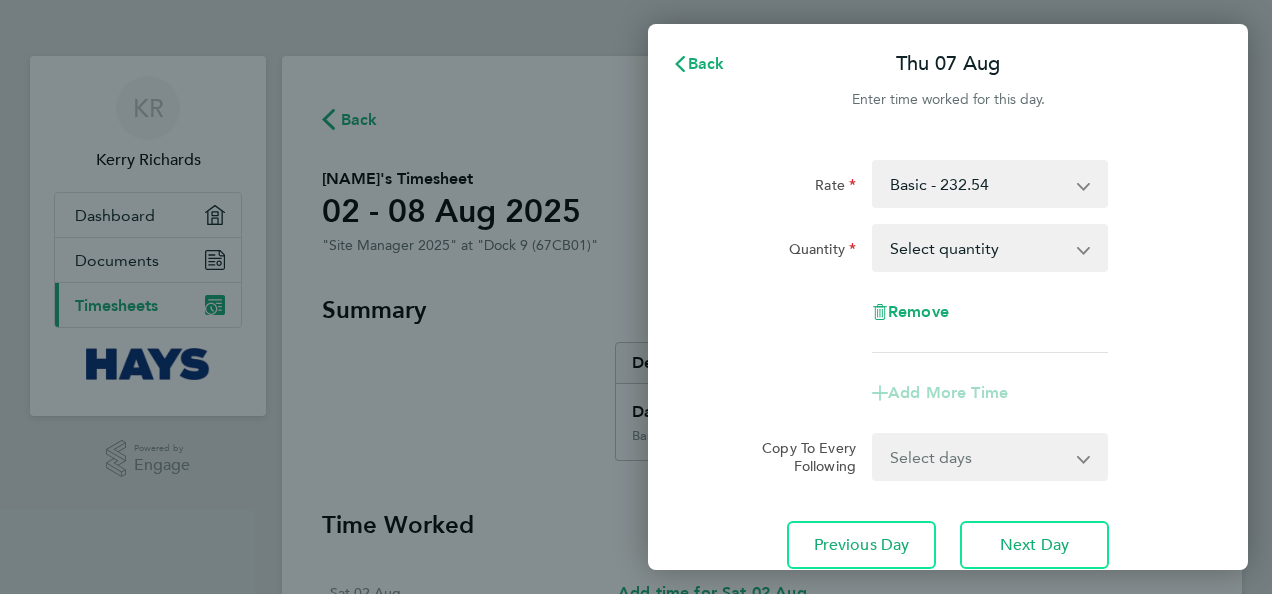 click on "Select quantity   0.5   1" at bounding box center (978, 248) 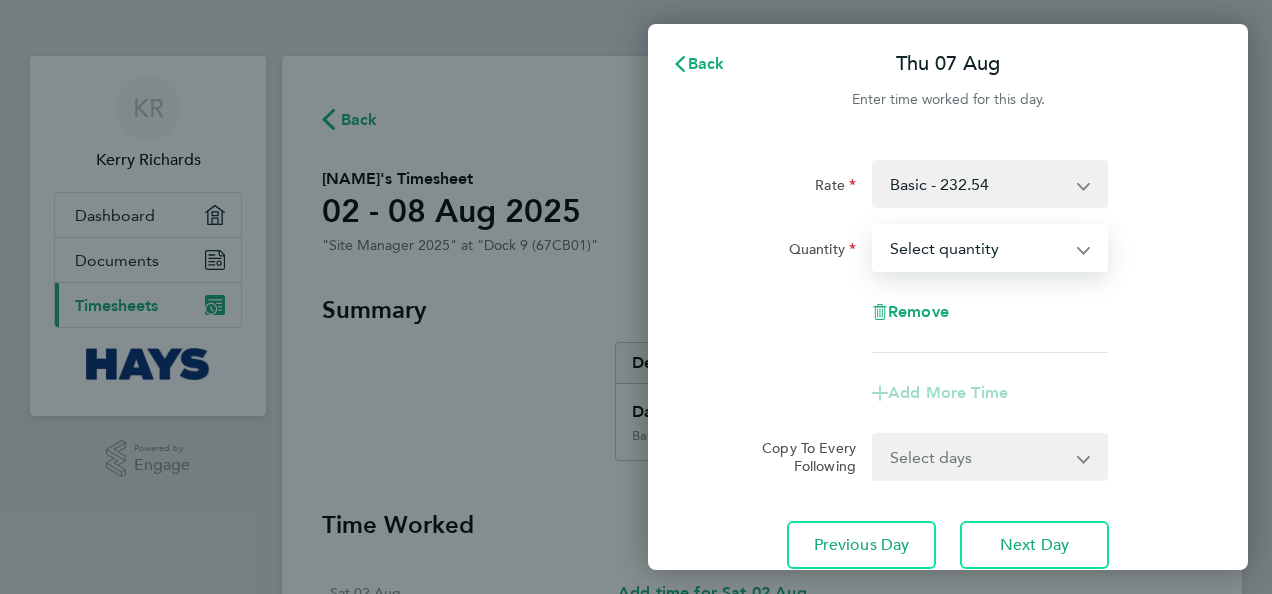 select on "1" 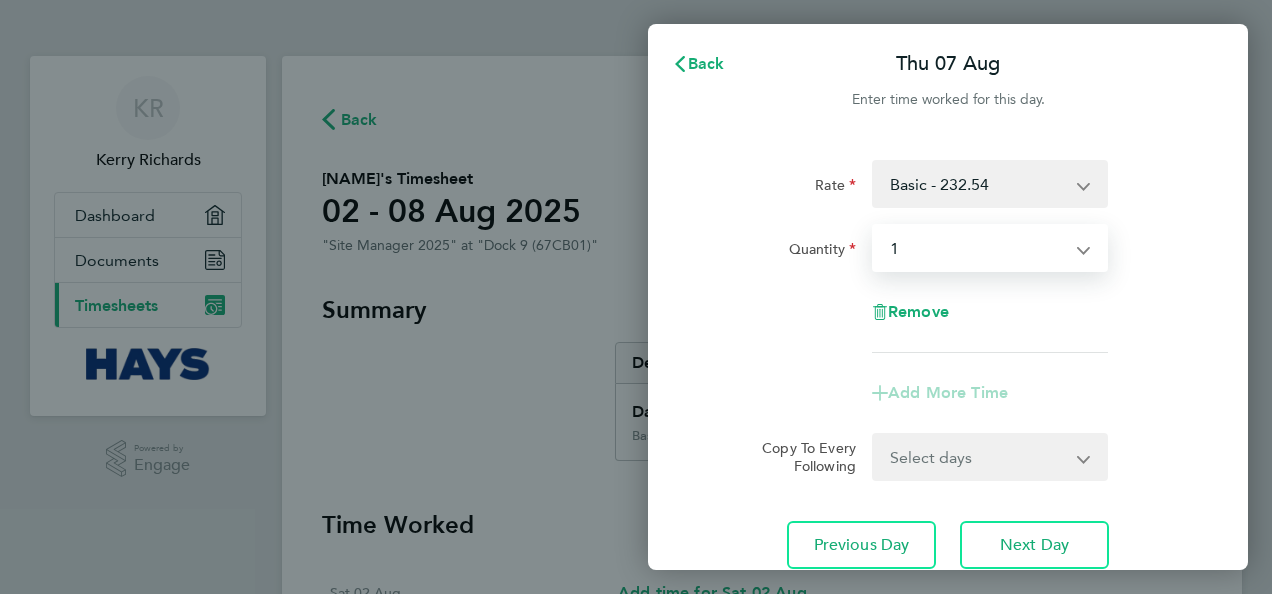 click on "Select quantity   0.5   1" at bounding box center (978, 248) 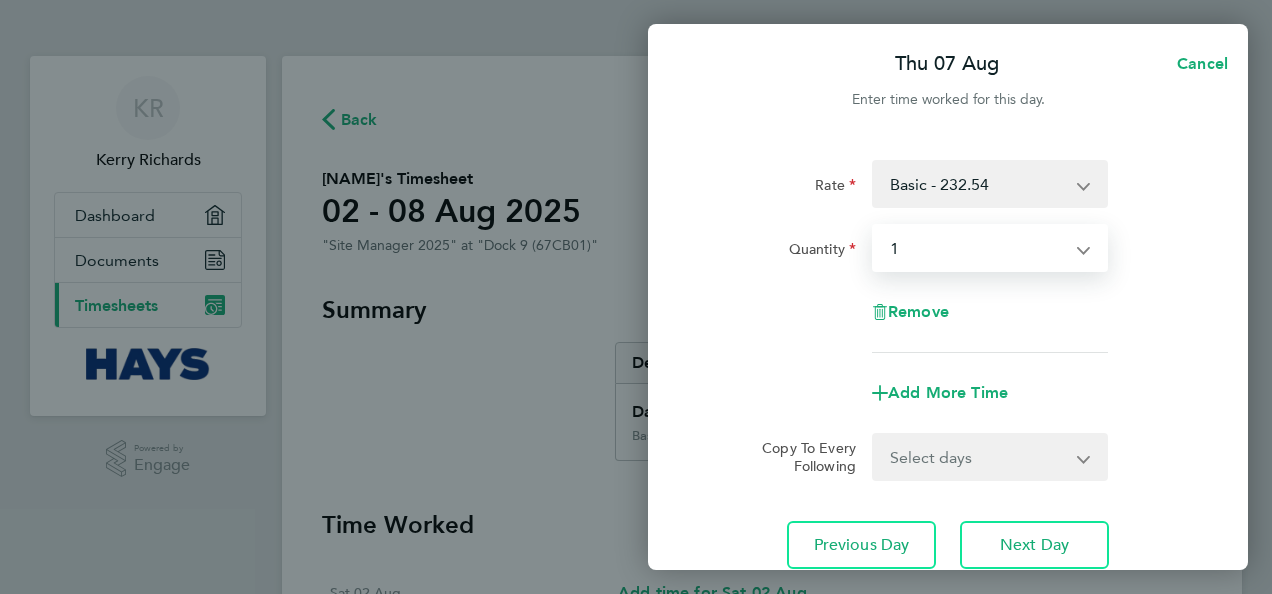 scroll, scrollTop: 150, scrollLeft: 0, axis: vertical 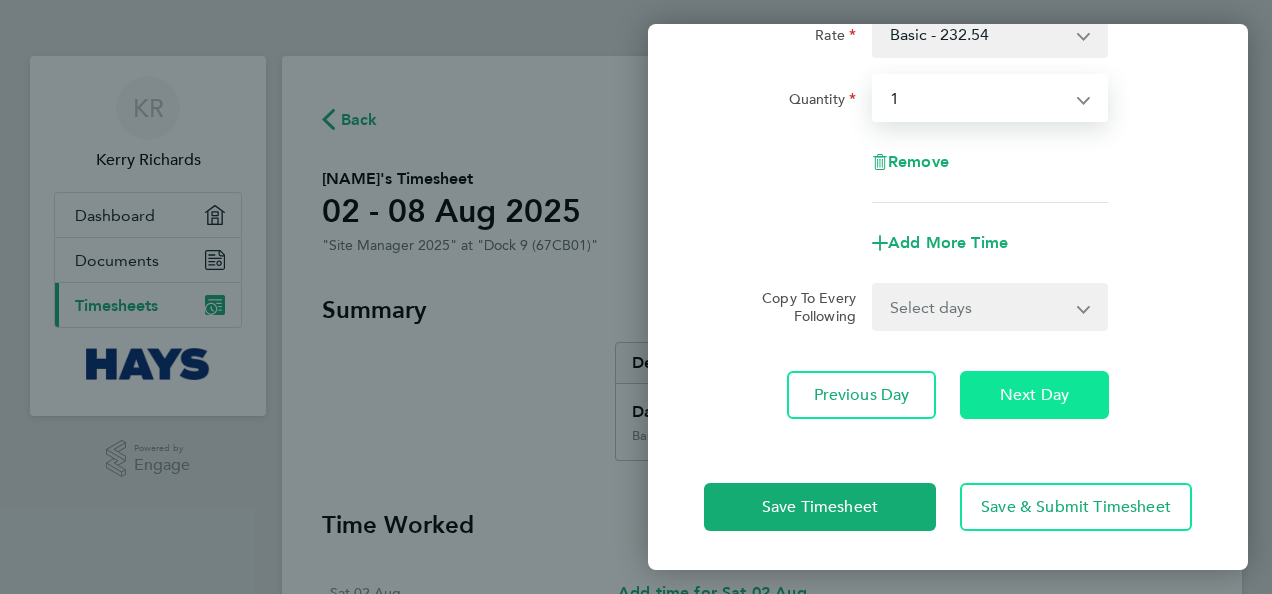 click on "Next Day" 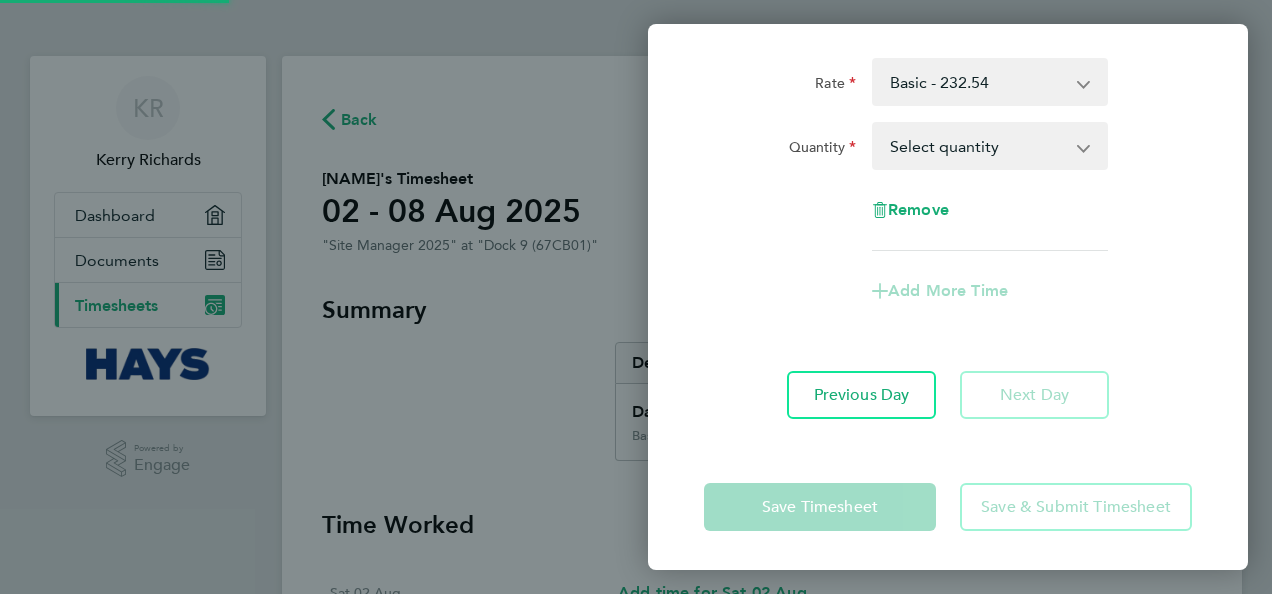 scroll, scrollTop: 0, scrollLeft: 0, axis: both 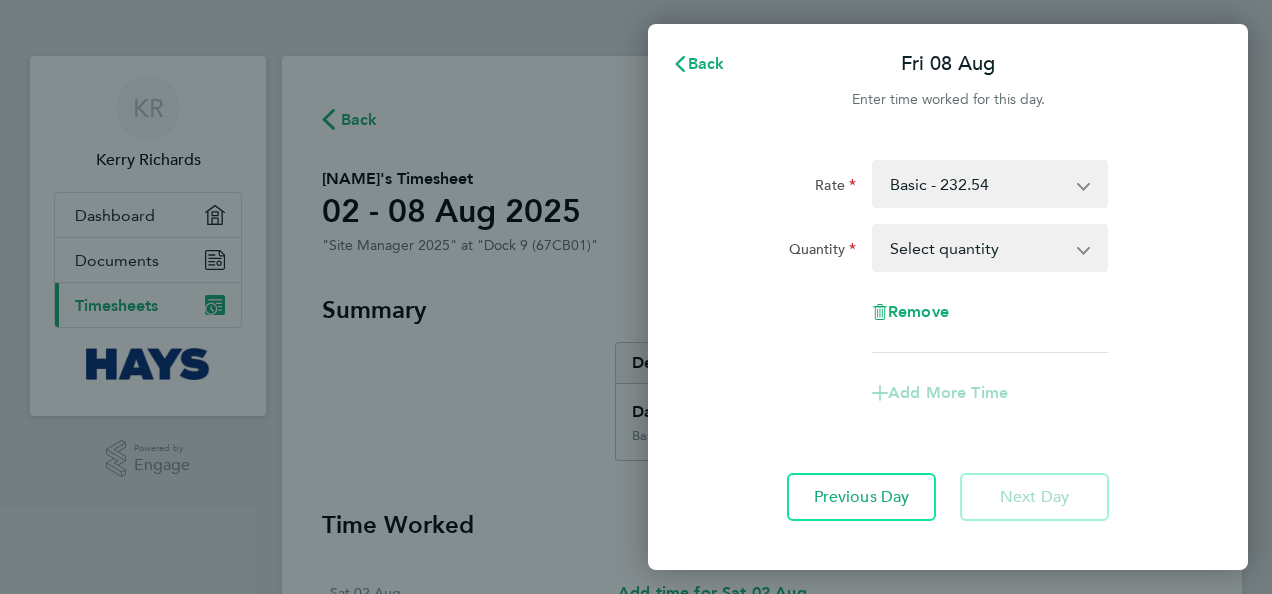 click on "Select quantity   0.5   1" at bounding box center [978, 248] 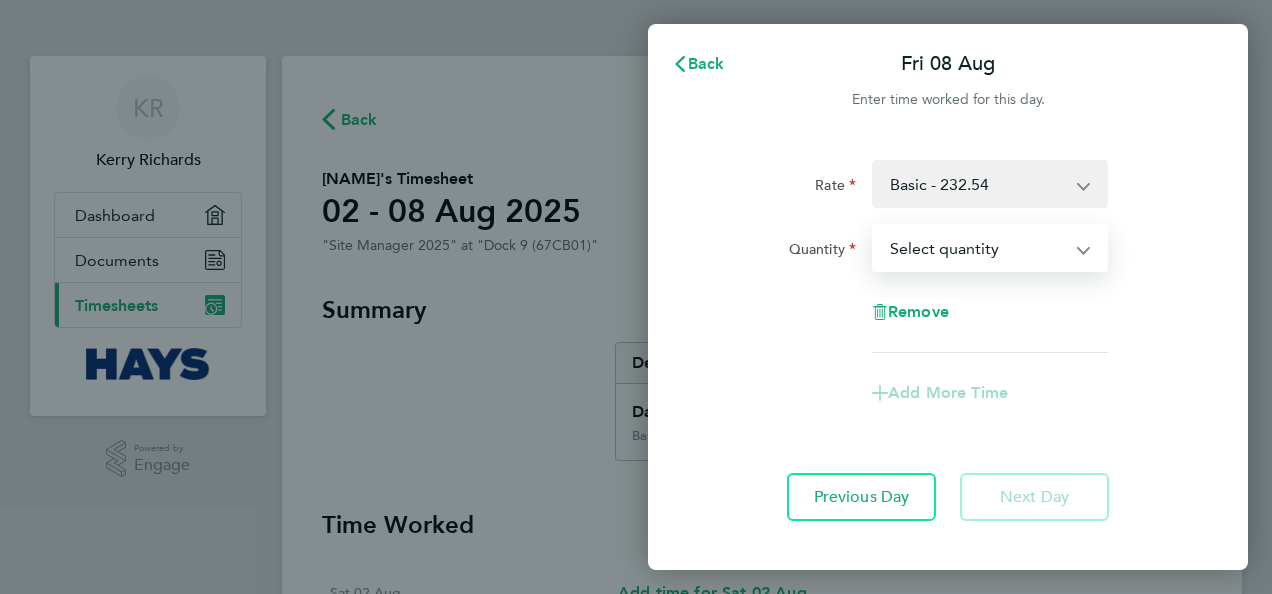 select on "1" 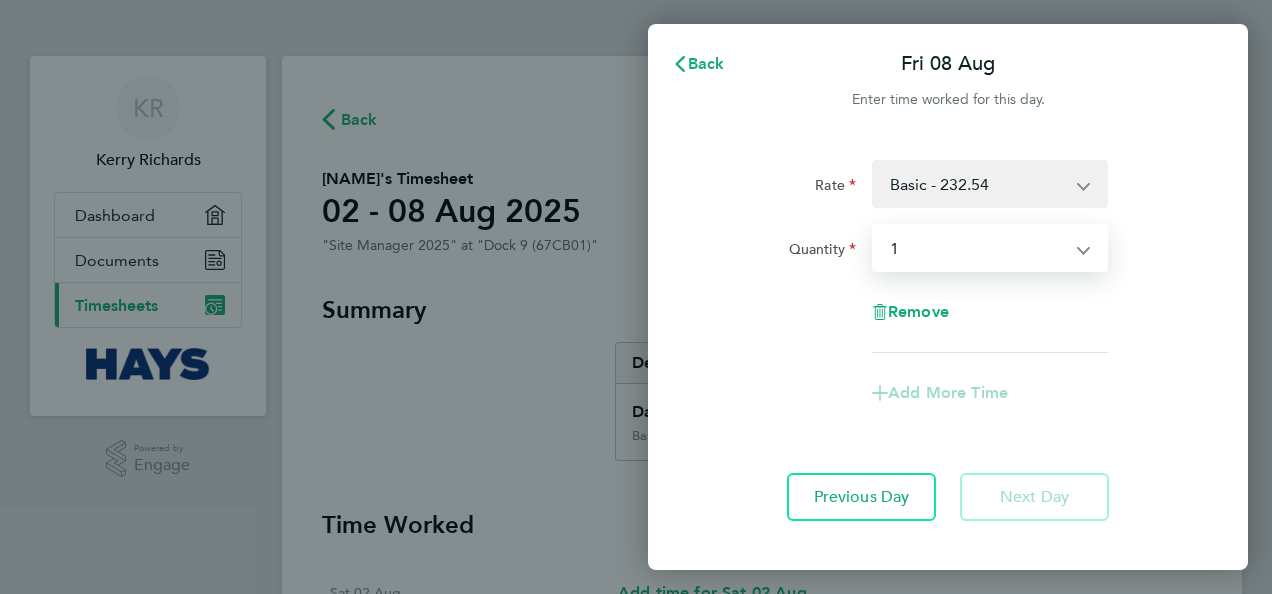 click on "Select quantity   0.5   1" at bounding box center (978, 248) 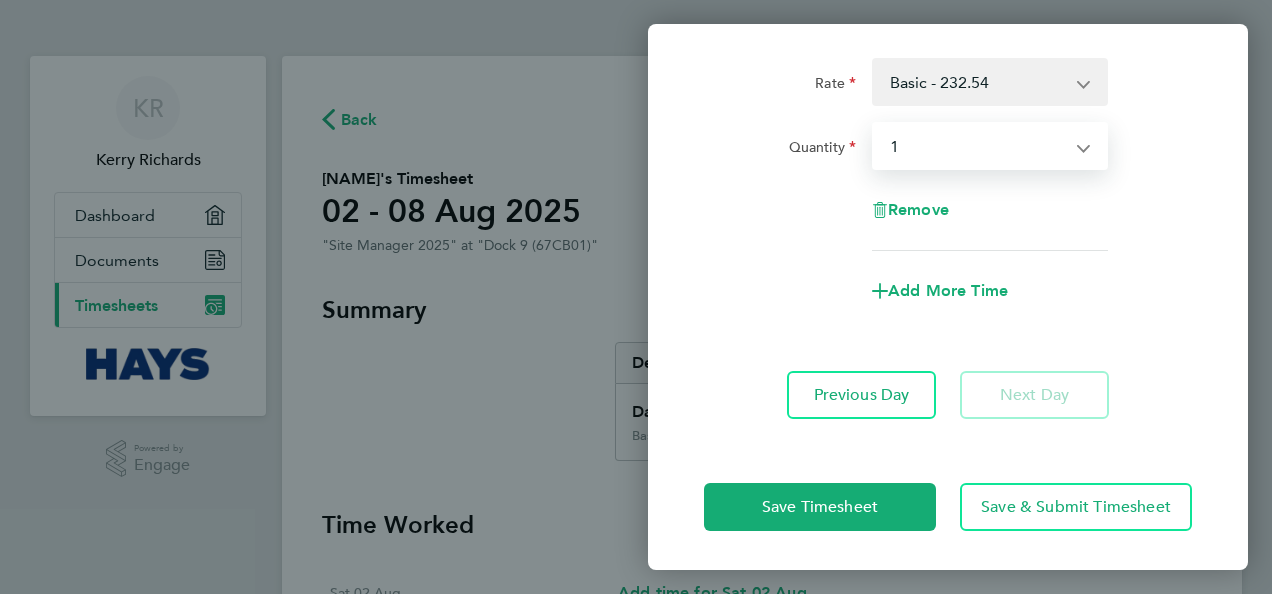 scroll, scrollTop: 0, scrollLeft: 0, axis: both 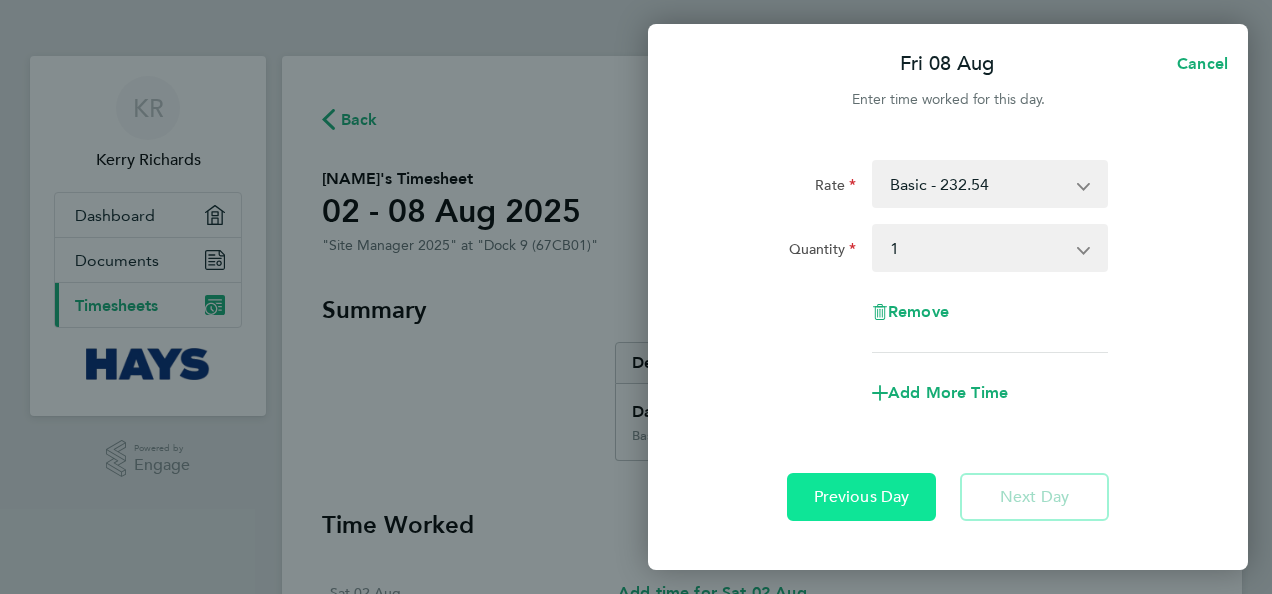 click on "Previous Day" 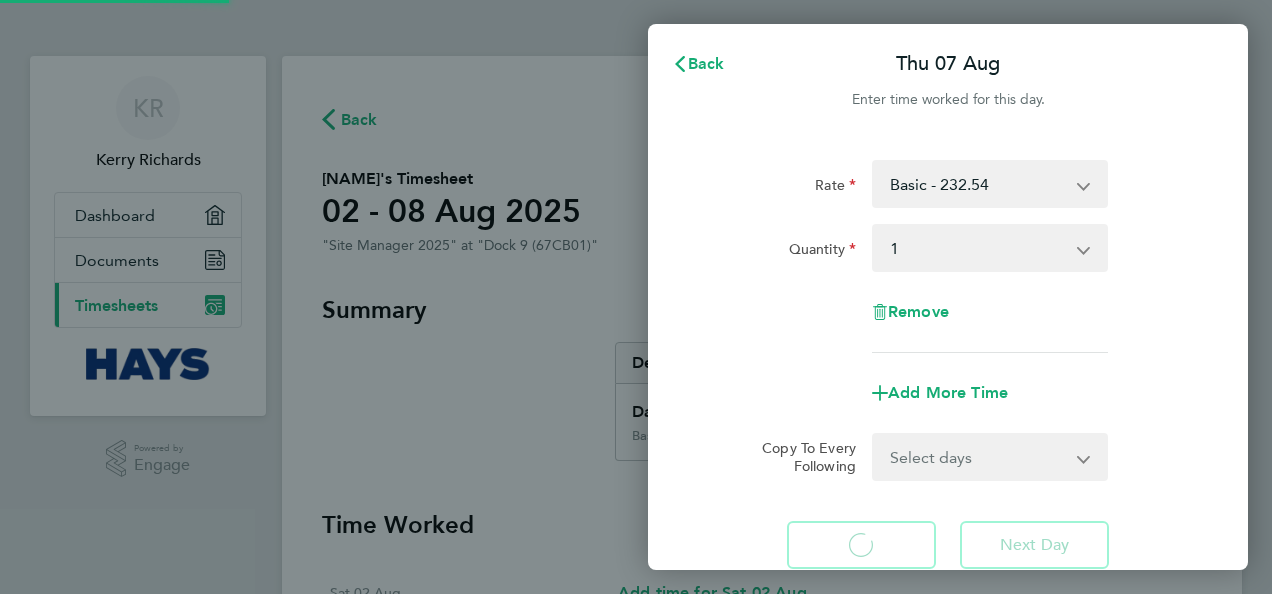 select on "1" 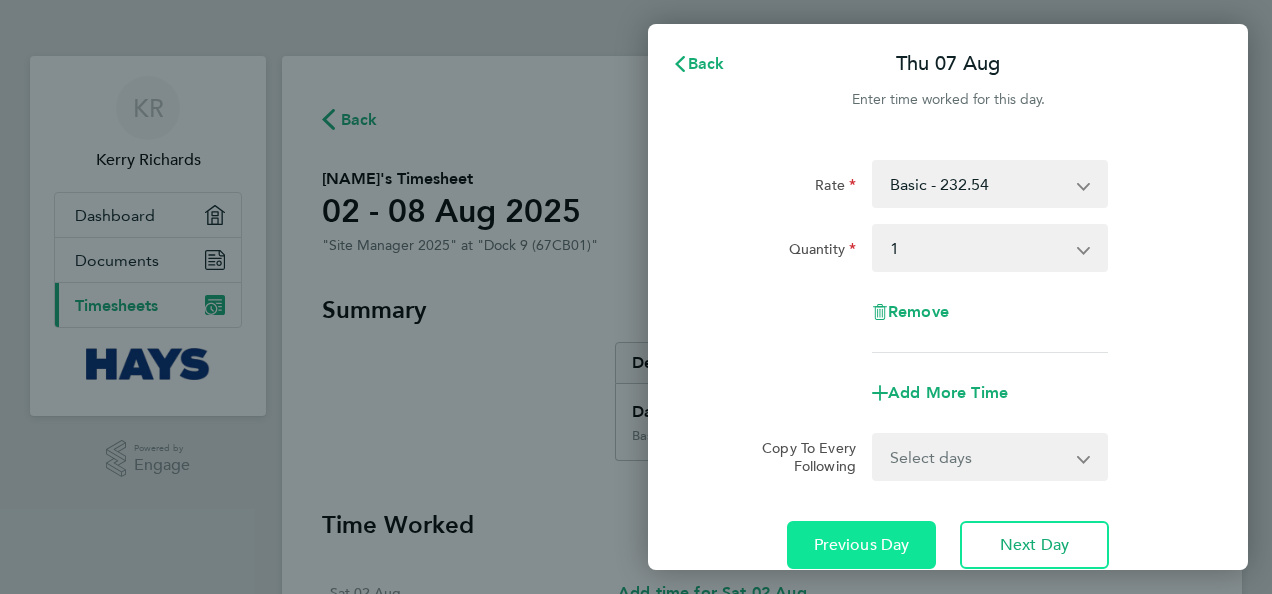 click on "Previous Day" 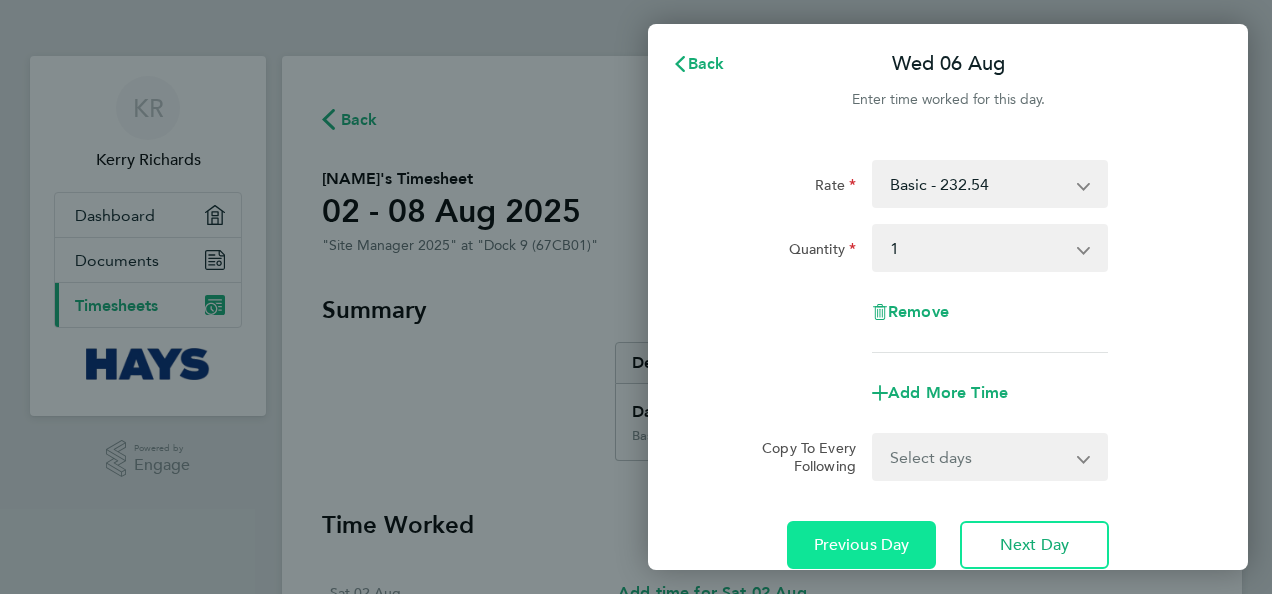 click on "Previous Day" 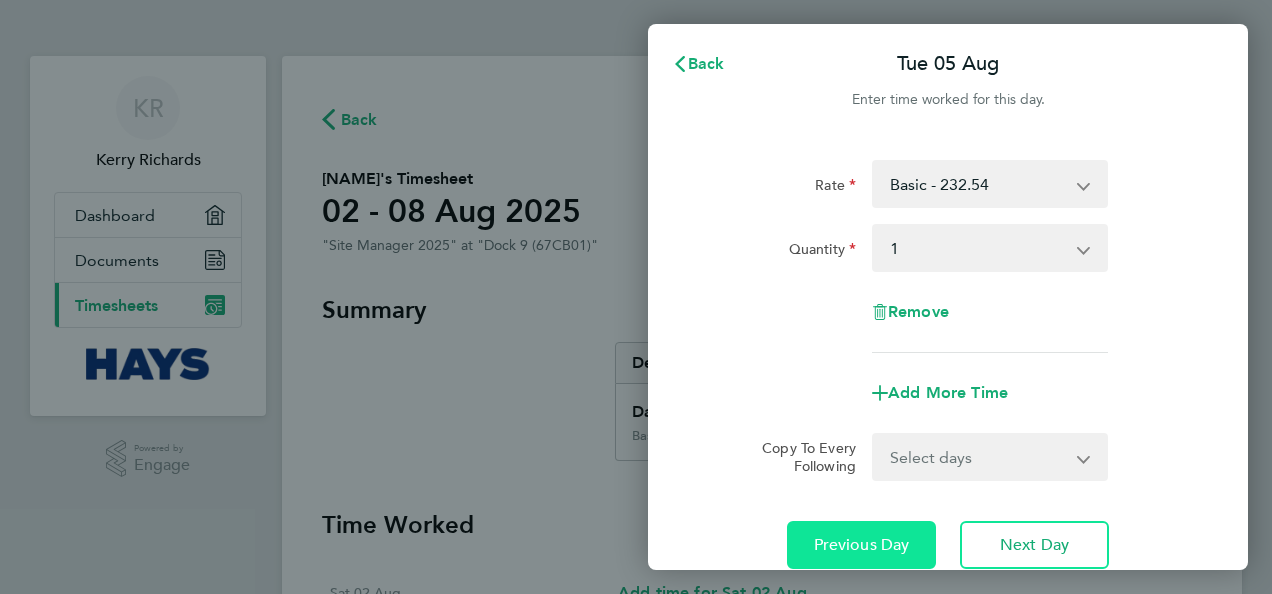 click on "Previous Day" 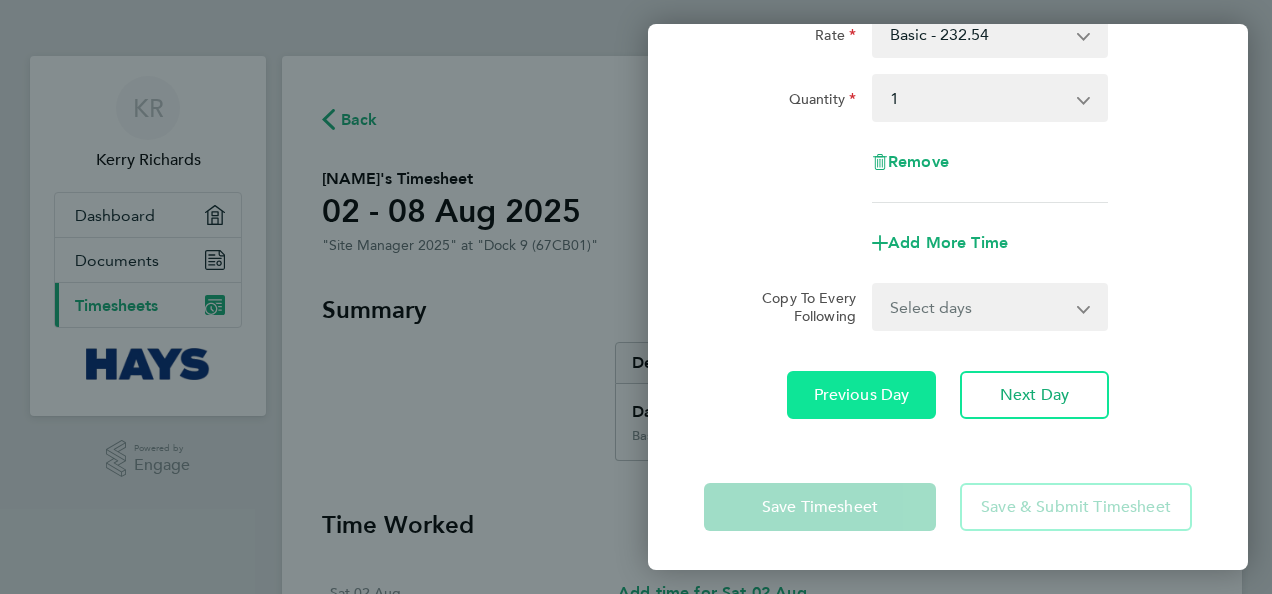 scroll, scrollTop: 0, scrollLeft: 0, axis: both 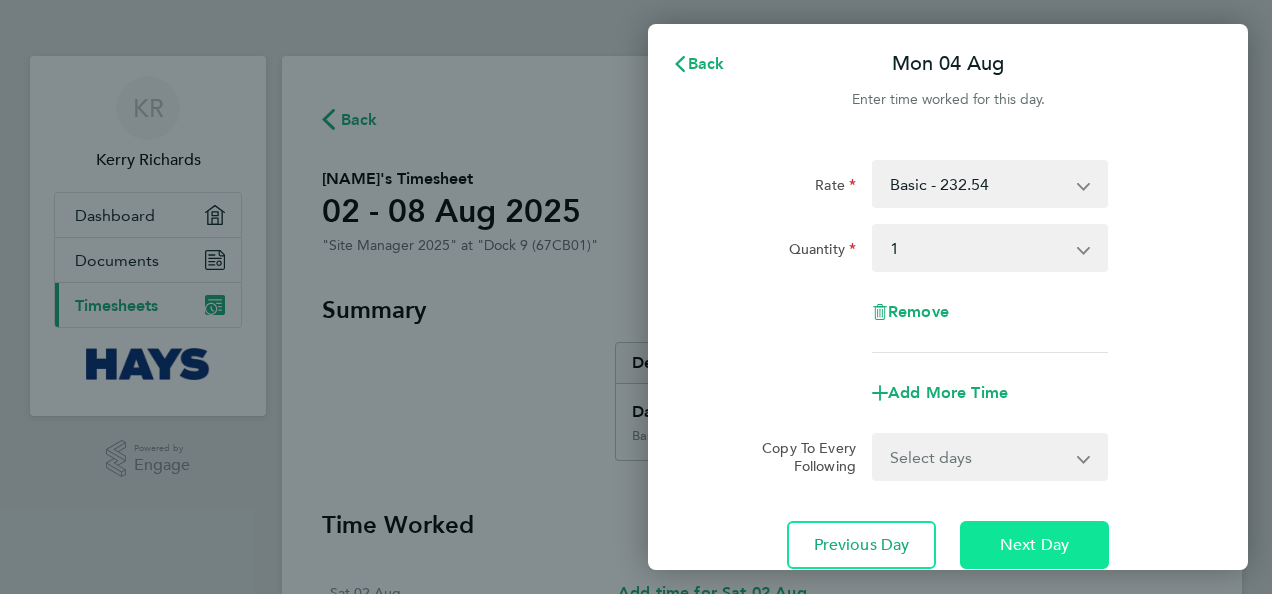 click on "Next Day" 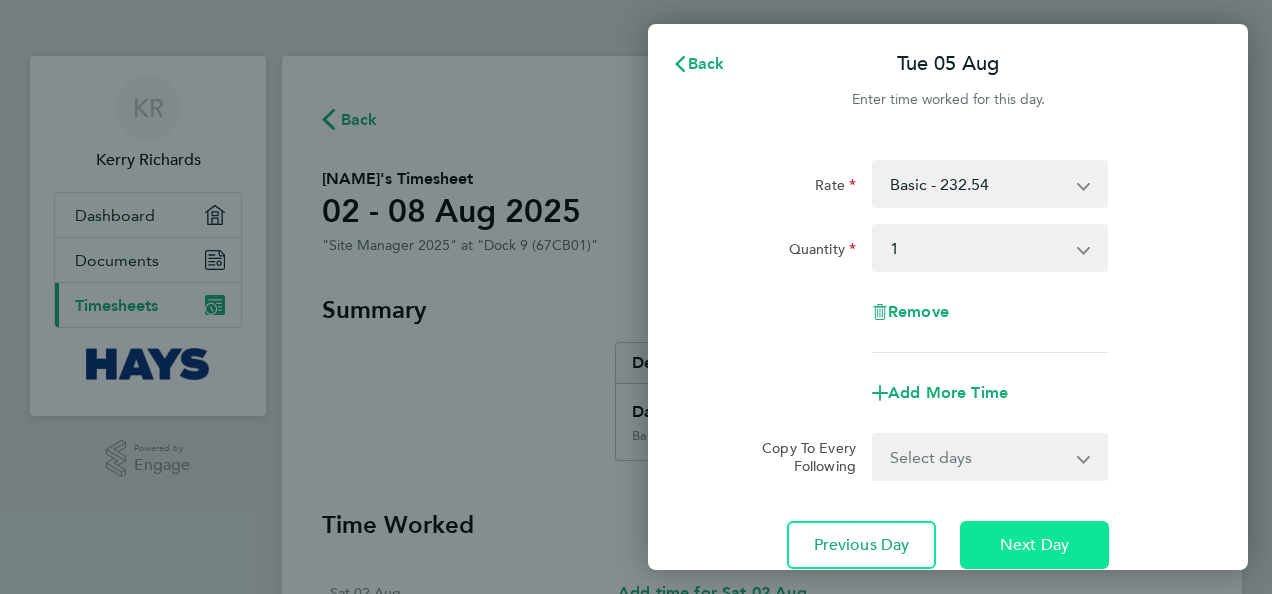 click on "Next Day" 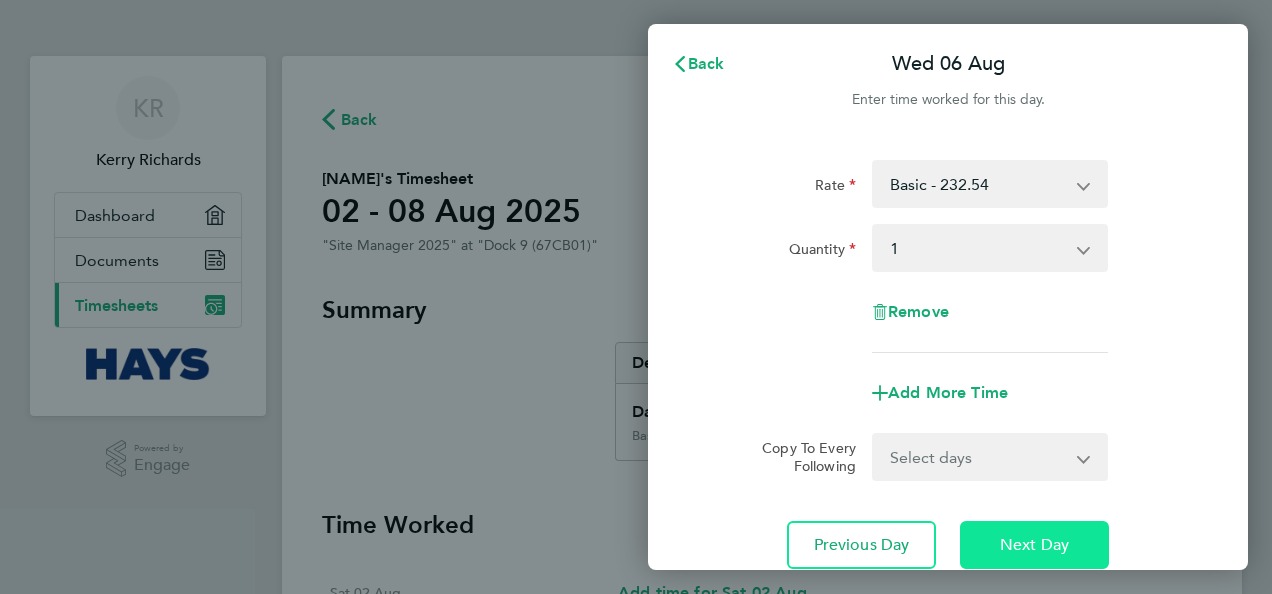click on "Next Day" 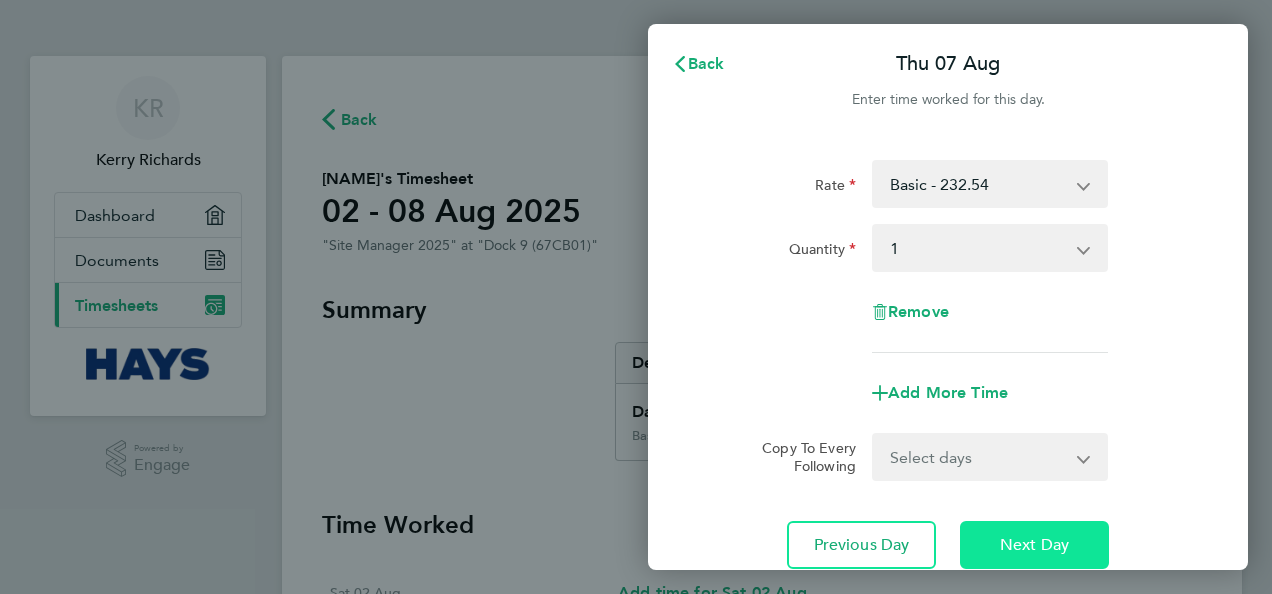 click on "Next Day" 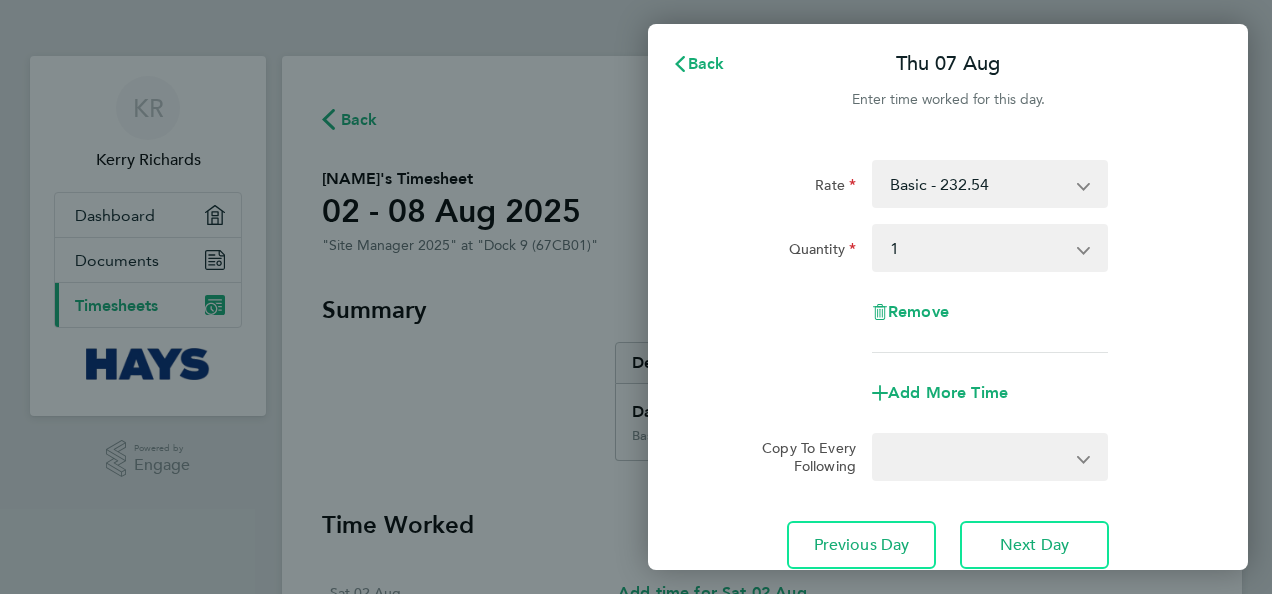 select on "1" 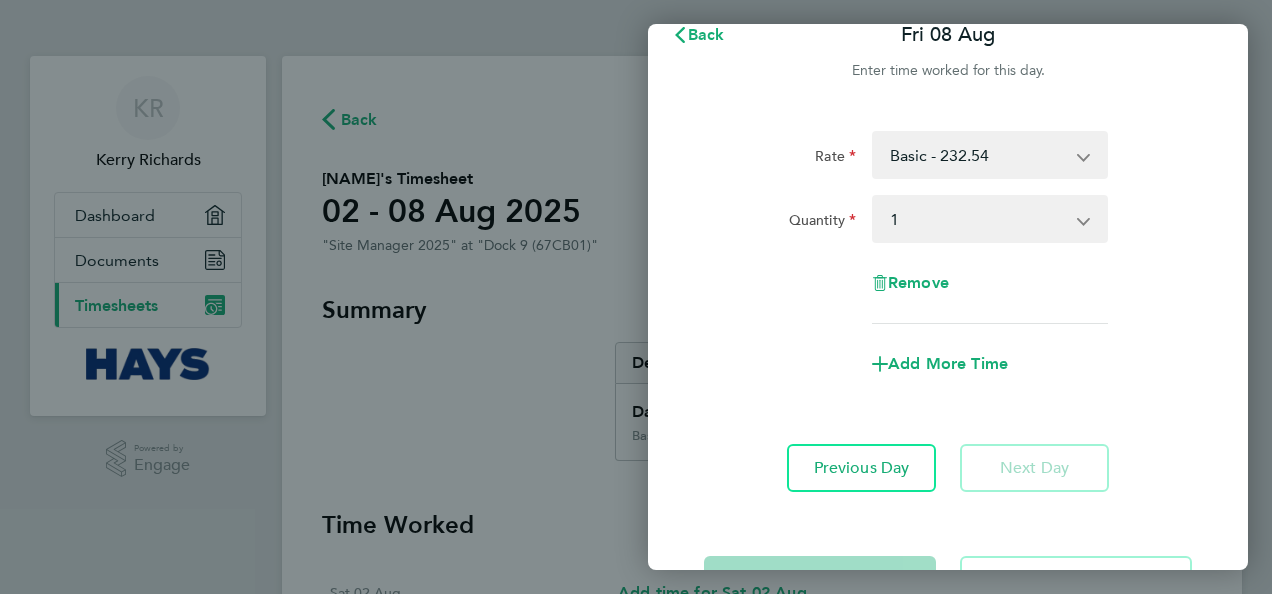 scroll, scrollTop: 0, scrollLeft: 0, axis: both 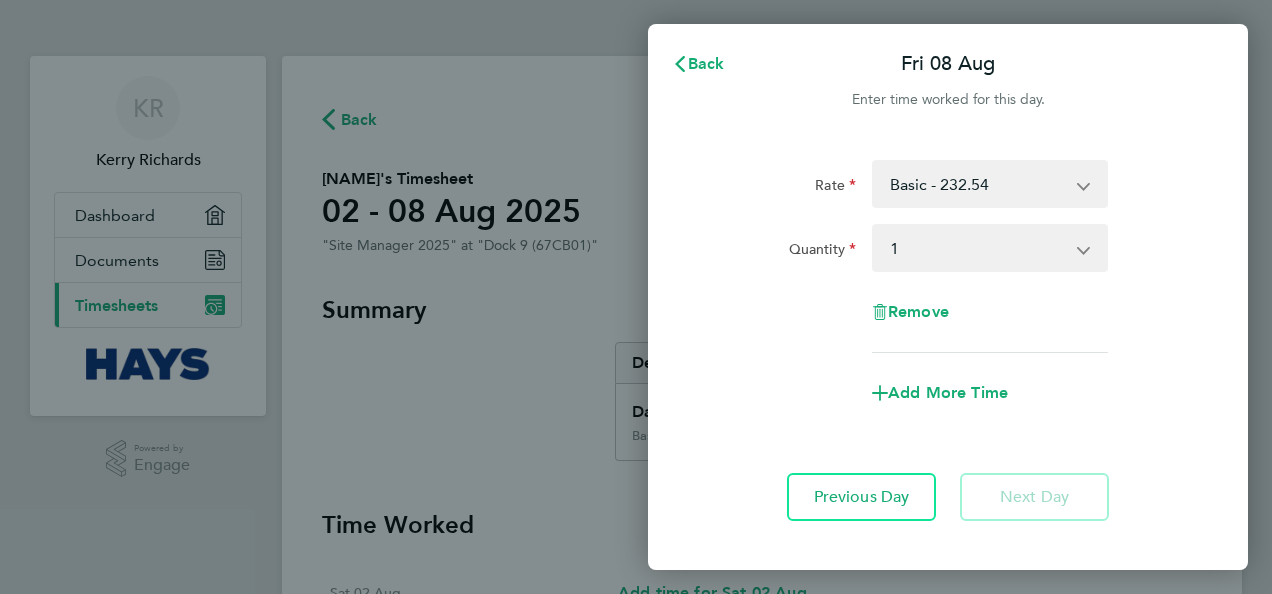 click 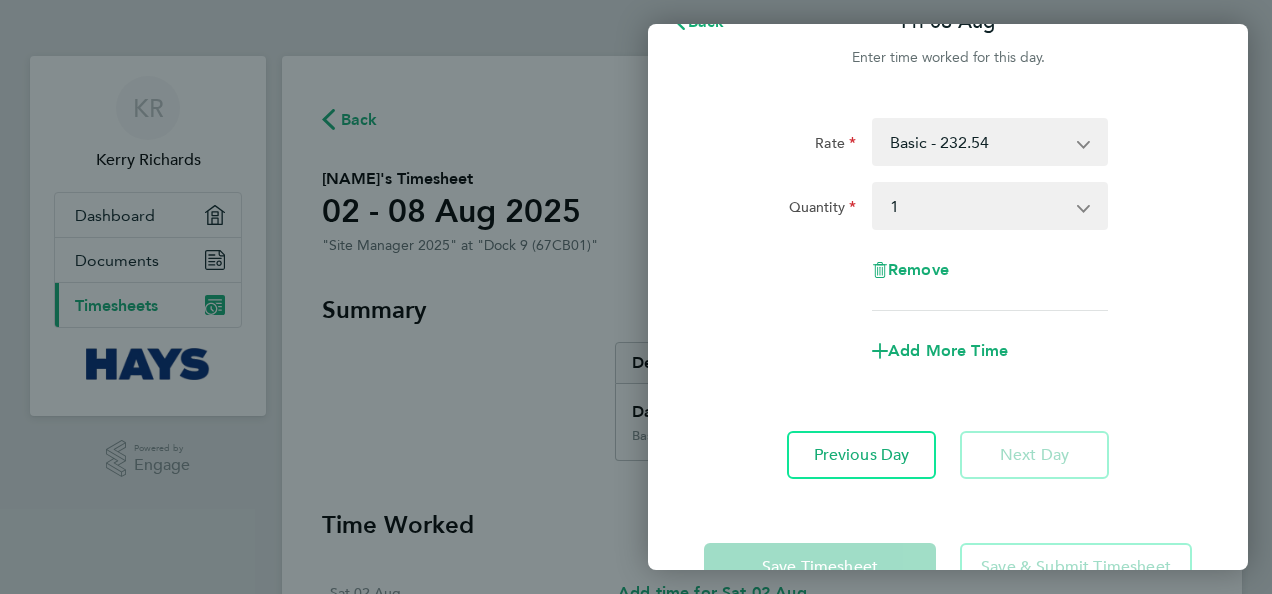 scroll, scrollTop: 0, scrollLeft: 0, axis: both 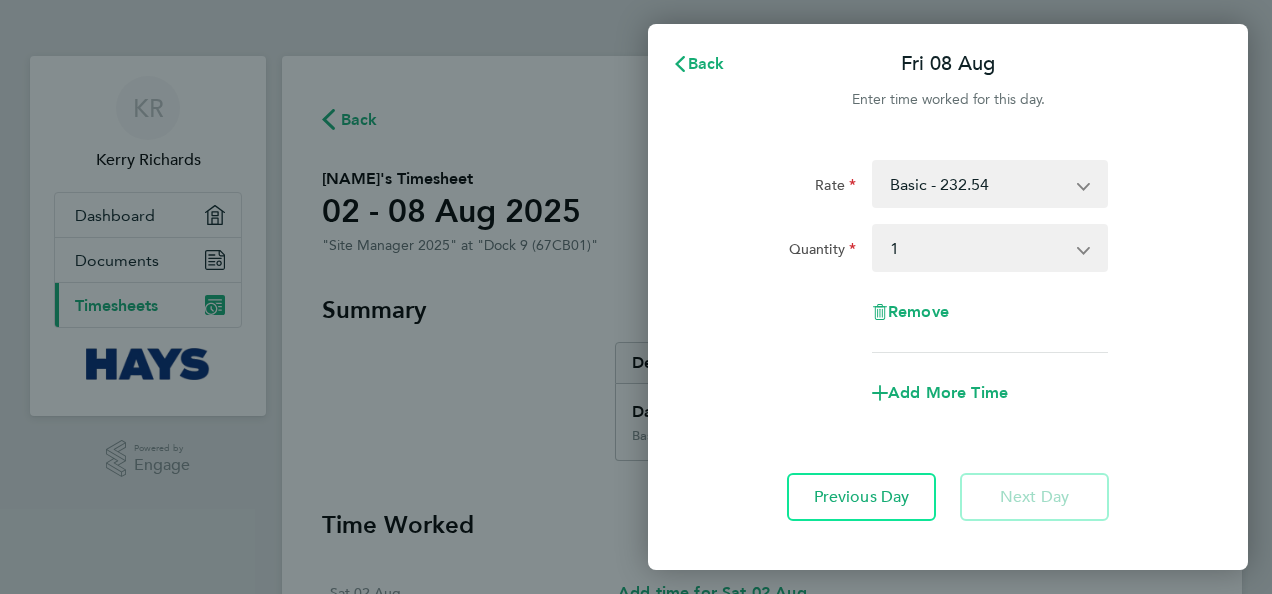 click on "Select quantity   0.5   1" at bounding box center [978, 248] 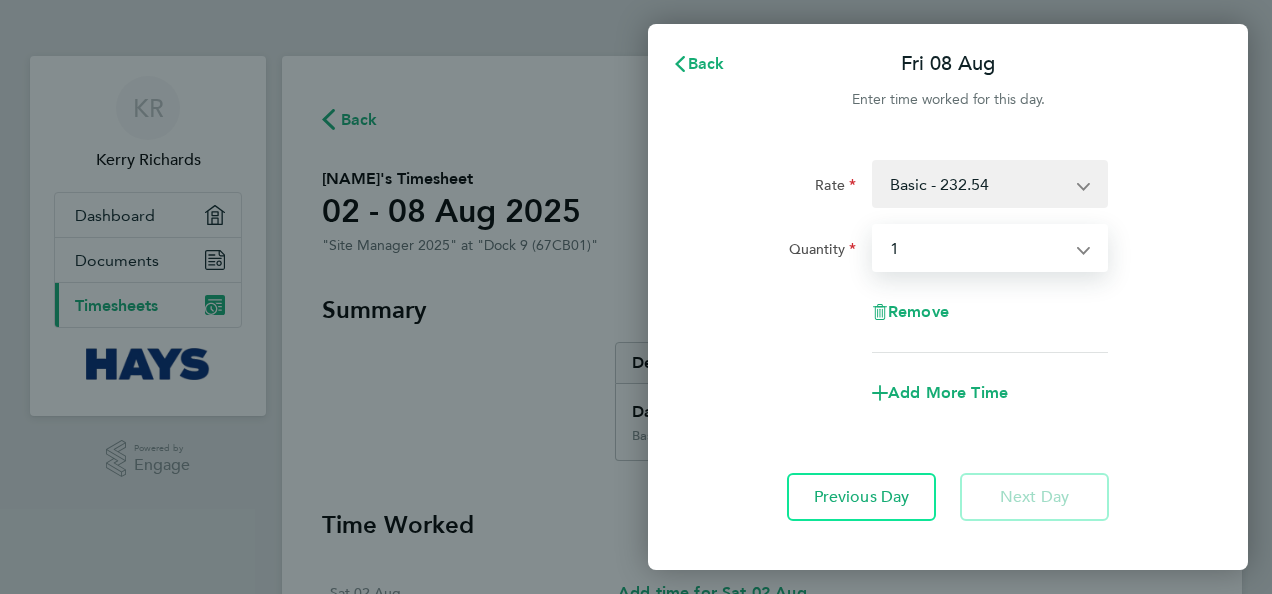 click on "Select quantity   0.5   1" at bounding box center [978, 248] 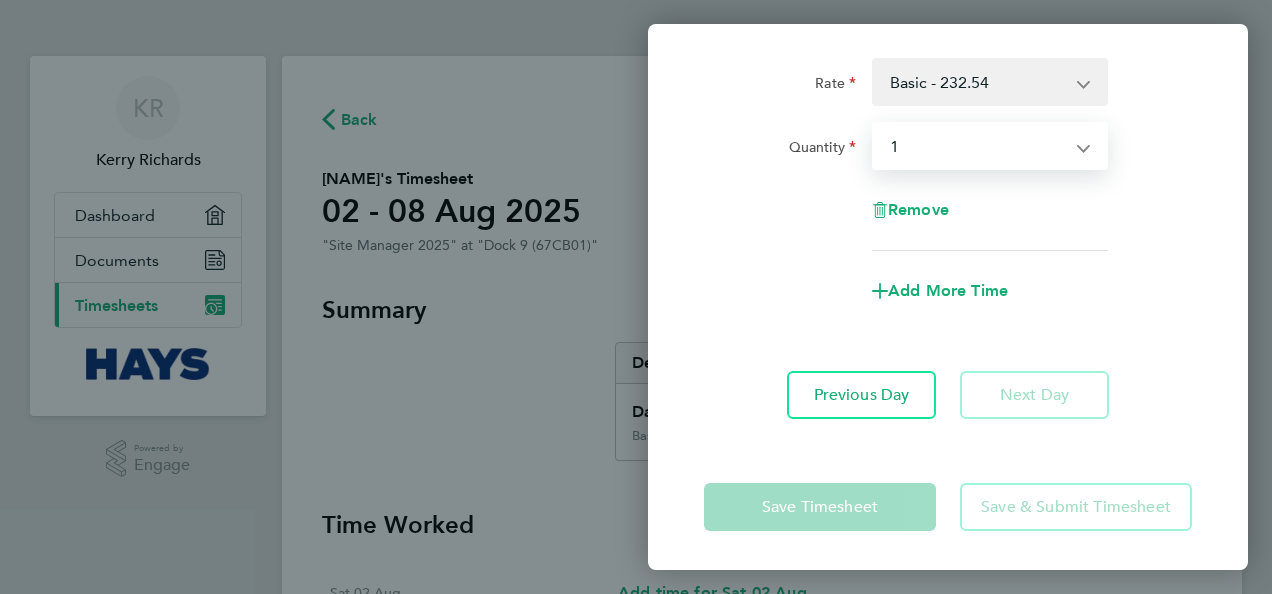 scroll, scrollTop: 0, scrollLeft: 0, axis: both 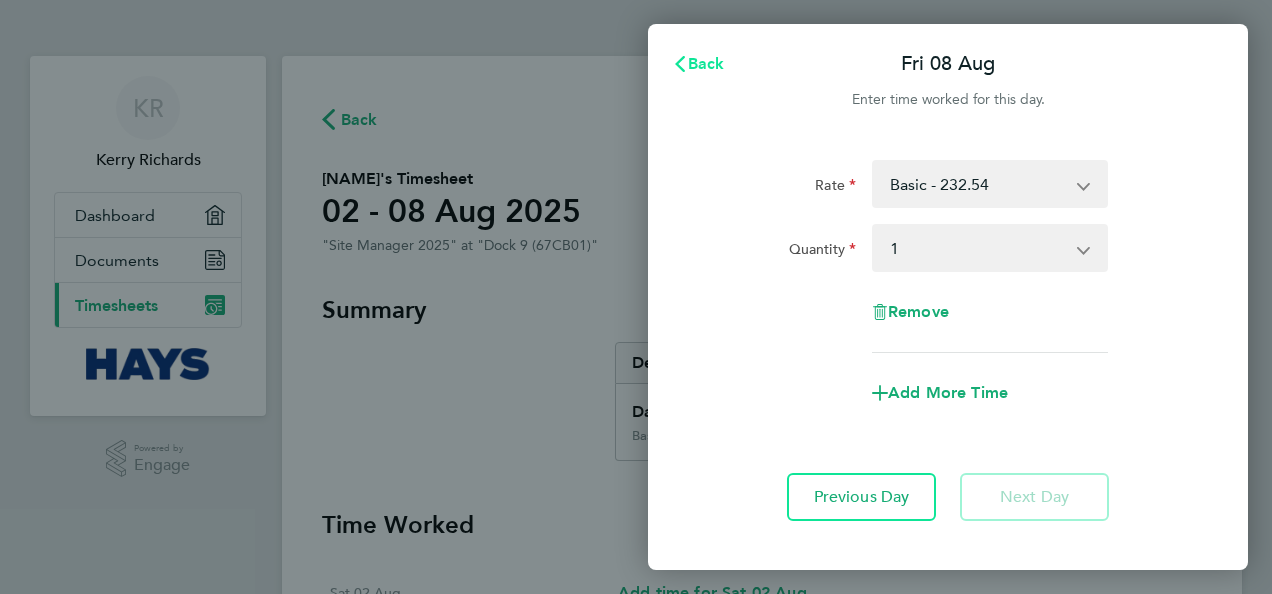 click 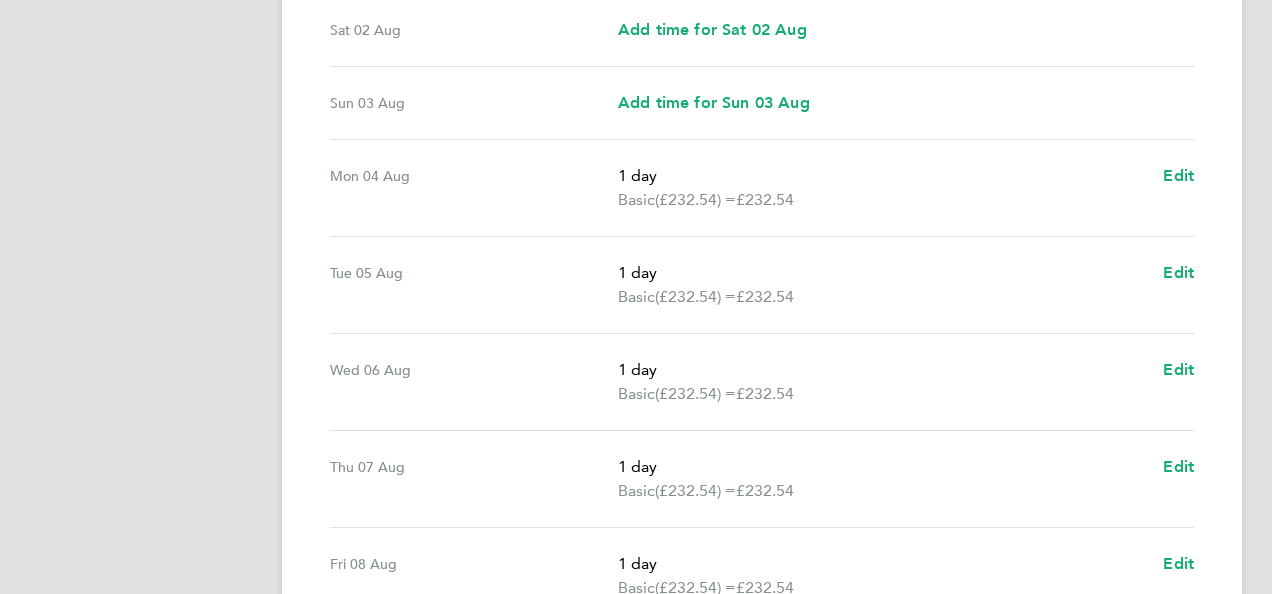 scroll, scrollTop: 767, scrollLeft: 0, axis: vertical 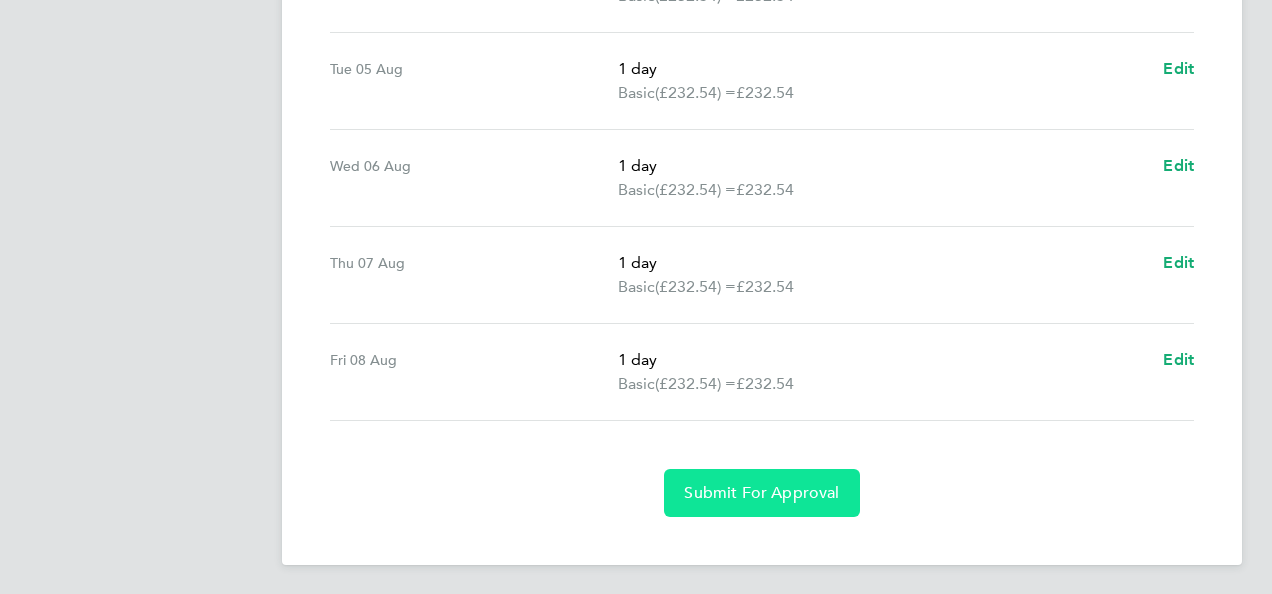 click on "Submit For Approval" 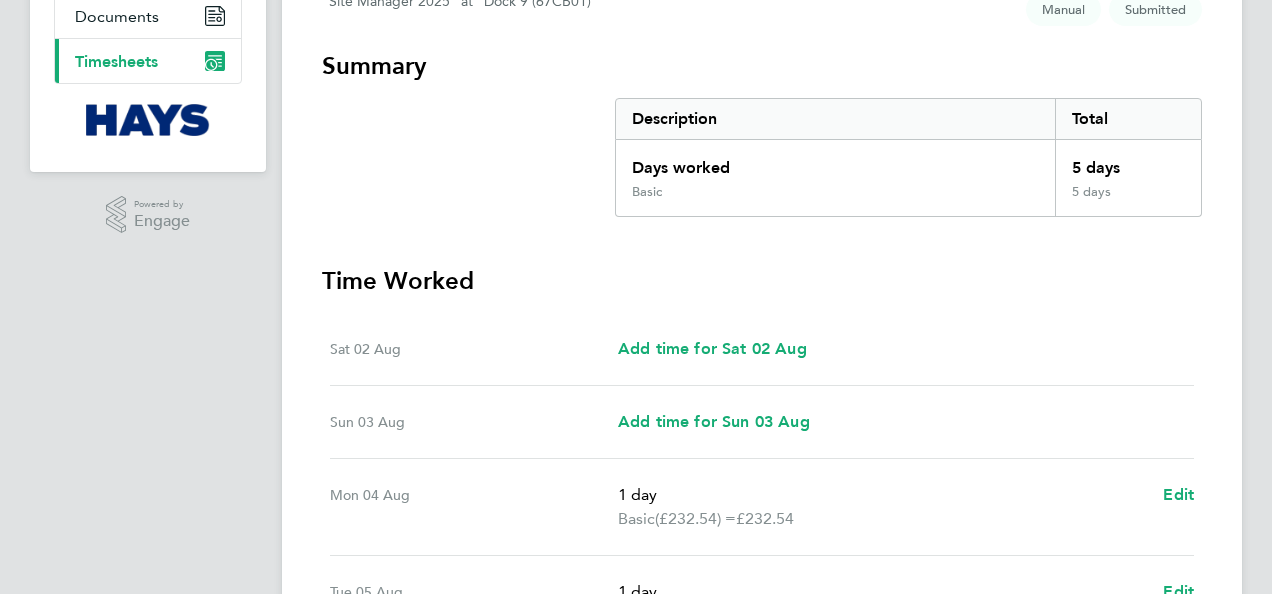 scroll, scrollTop: 0, scrollLeft: 0, axis: both 